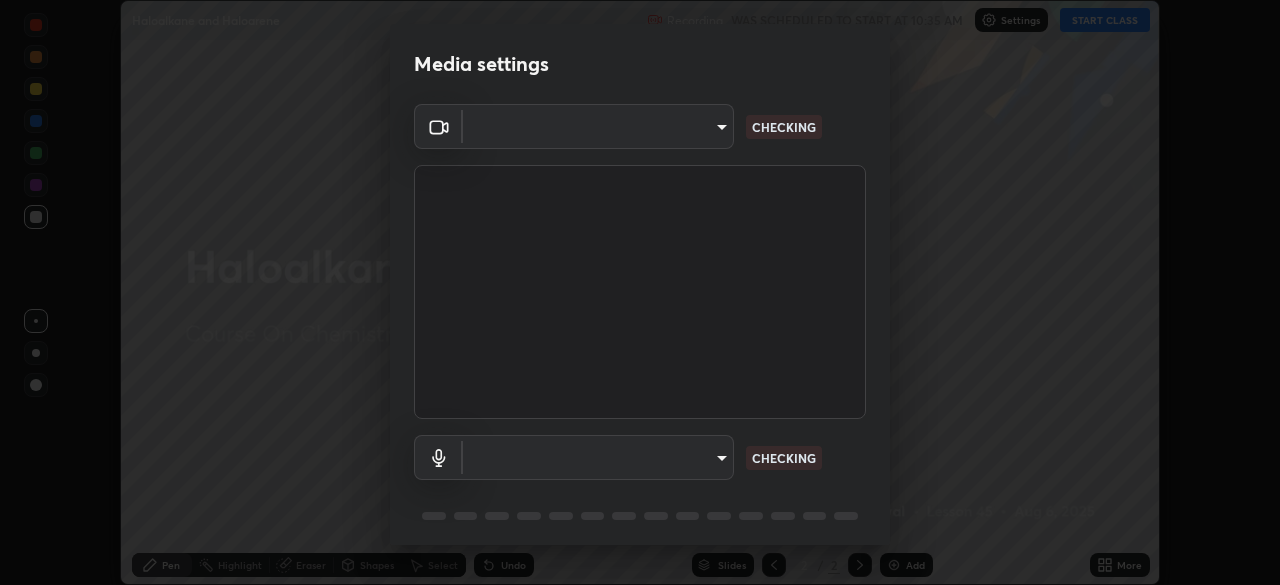 scroll, scrollTop: 0, scrollLeft: 0, axis: both 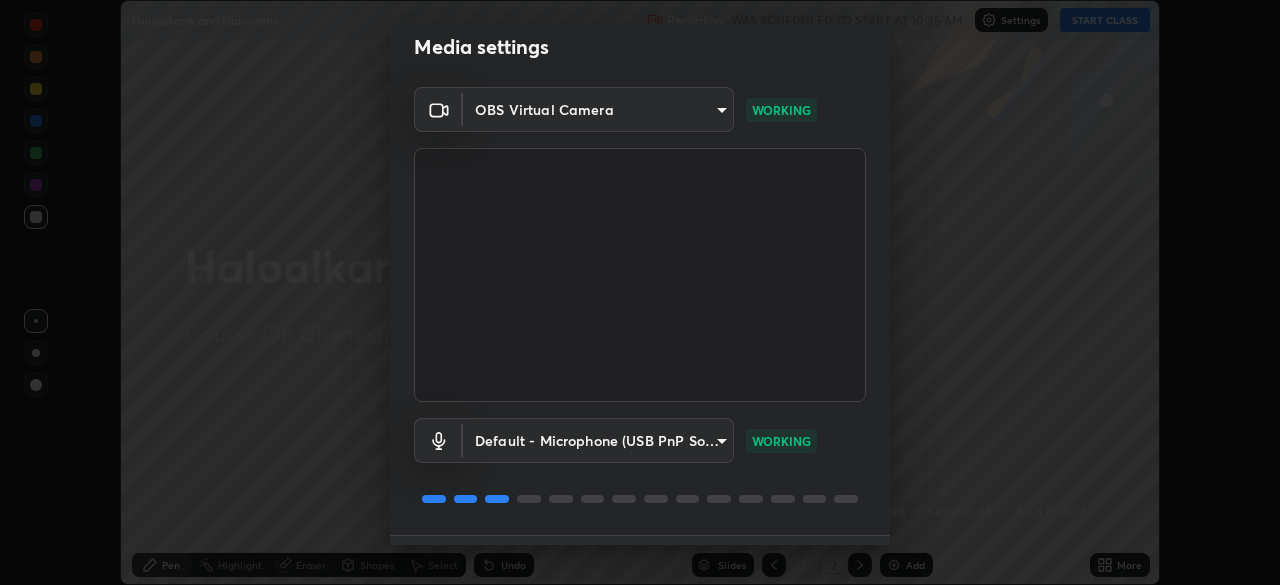 click on "Erase all Haloalkane and Haloarene Recording WAS SCHEDULED TO START AT 10:35 AM Settings START CLASS Setting up your live class Haloalkane and Haloarene • L45 of Course On Chemistry for JEE Excel 1 2026 [PERSON] Pen Highlight Eraser Shapes Select Undo Slides 2 / 2 Add More No doubts shared Encourage your learners to ask a doubt for better clarity Report an issue Reason for reporting Buffering Chat not working Audio - Video sync issue Educator video quality low ​ Attach an image Report Media settings OBS Virtual Camera a3b5dc79f1ecfe858b455d0bb3e71d1968431809174183cca7ad938a8bc51832 WORKING Default - Microphone (USB PnP Sound Device) default WORKING 1 / 5 Next" at bounding box center (640, 292) 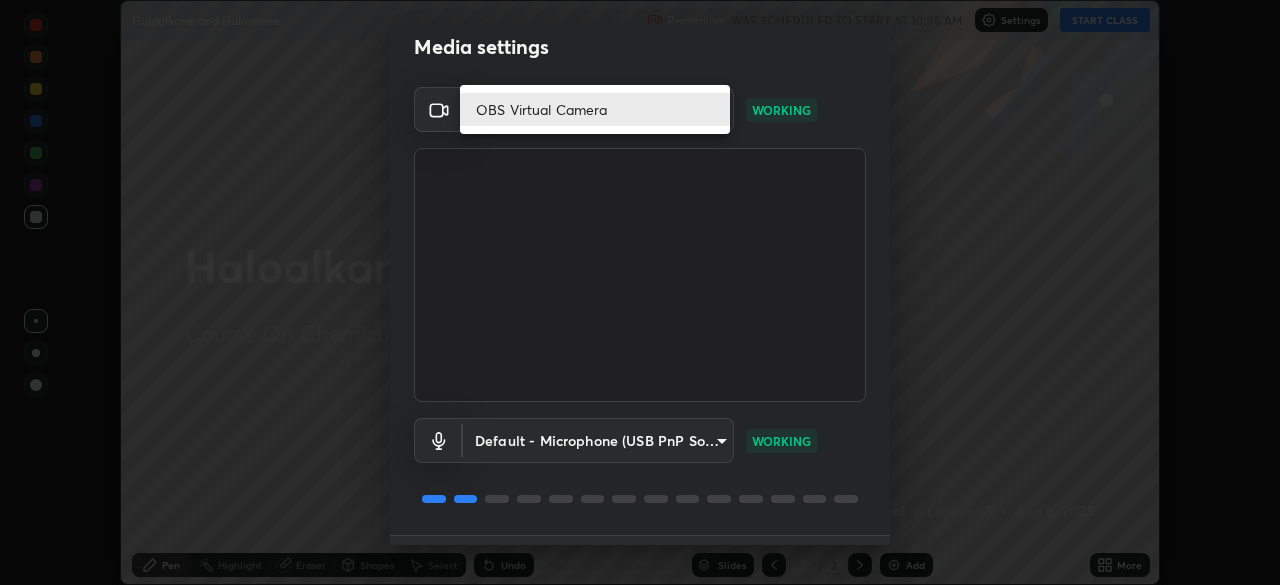 click at bounding box center [640, 292] 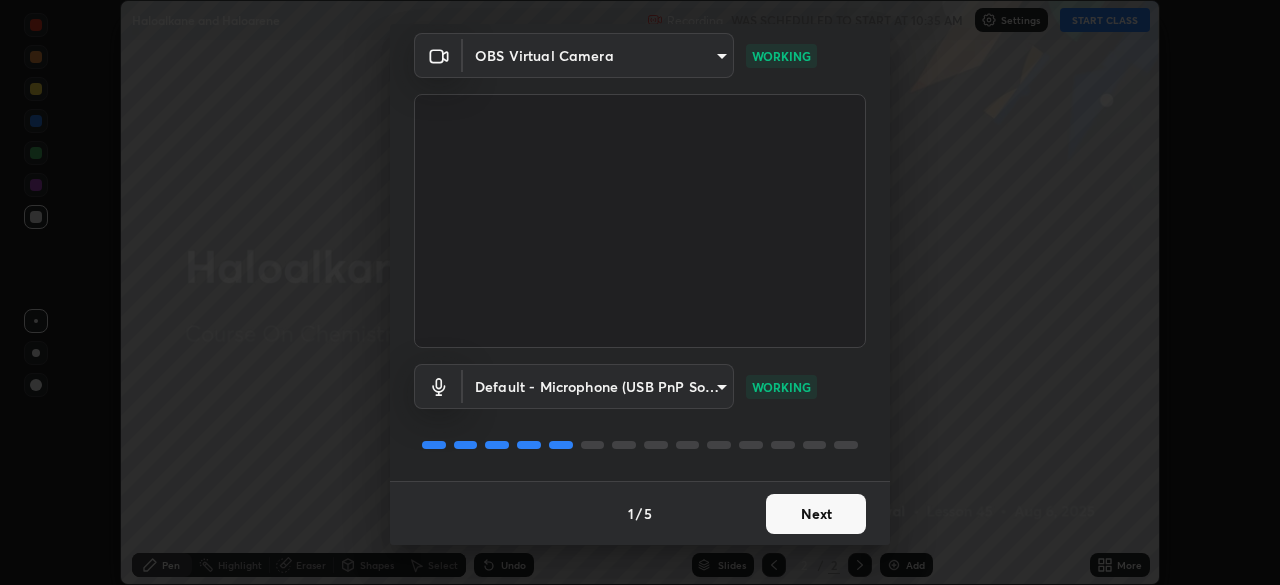 scroll, scrollTop: 71, scrollLeft: 0, axis: vertical 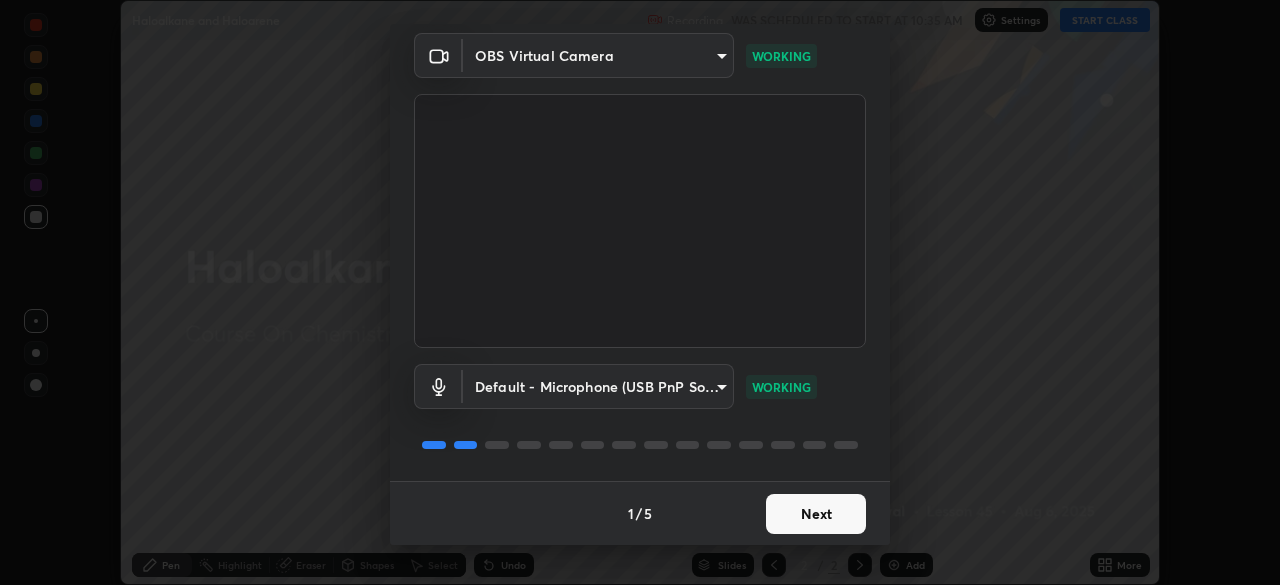 click on "Next" at bounding box center (816, 514) 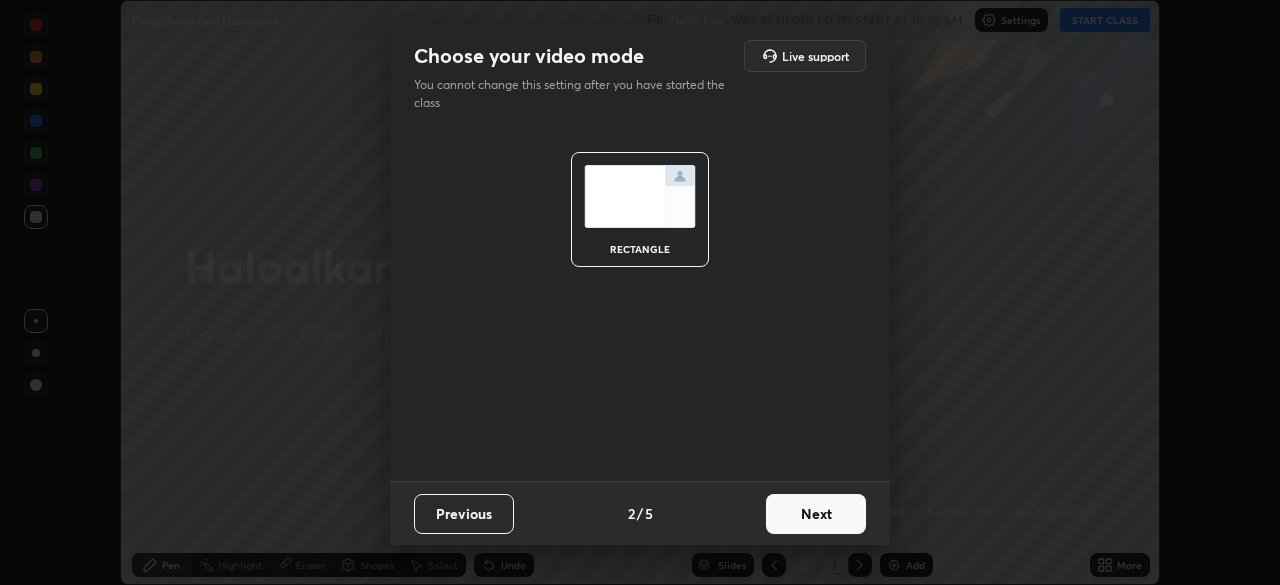 scroll, scrollTop: 0, scrollLeft: 0, axis: both 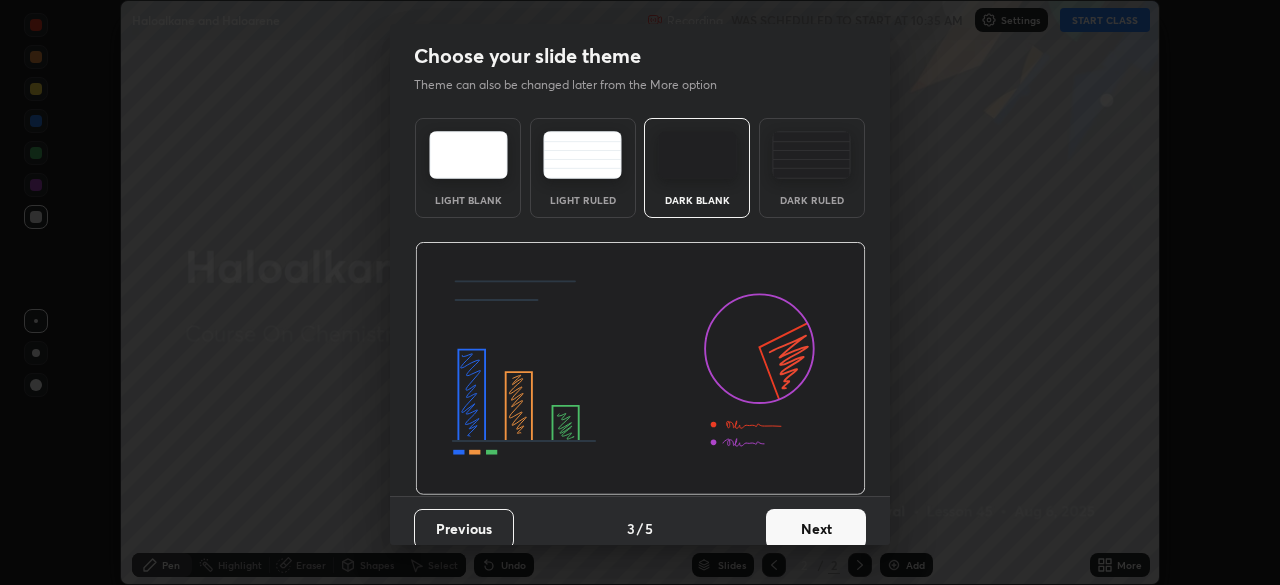 click on "Next" at bounding box center [816, 529] 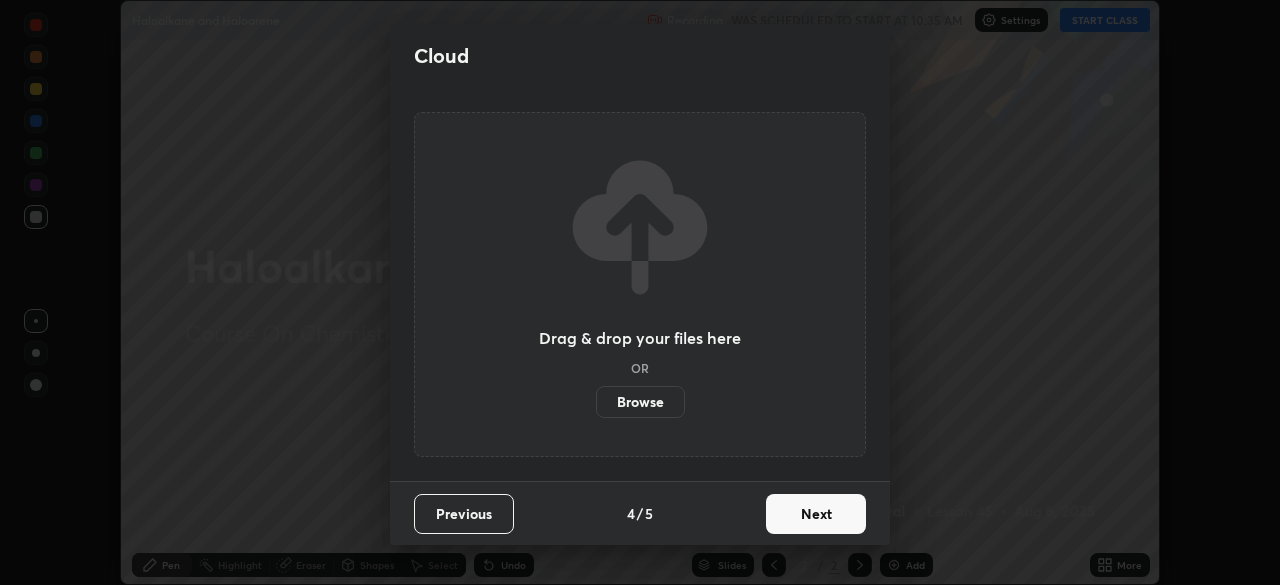 click on "Next" at bounding box center [816, 514] 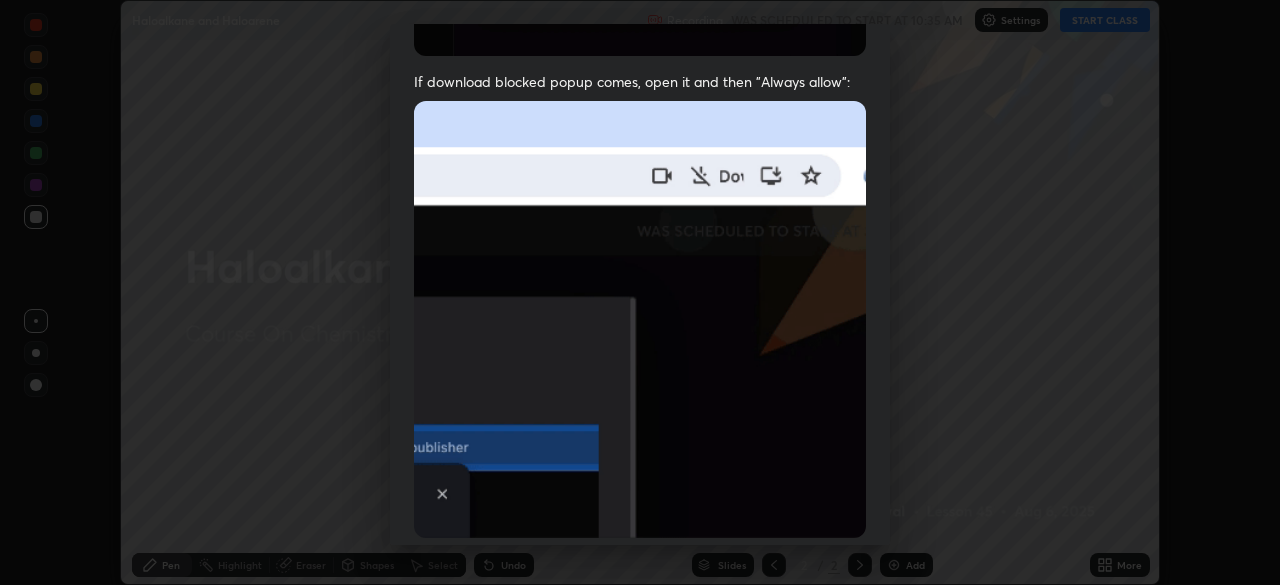 scroll, scrollTop: 479, scrollLeft: 0, axis: vertical 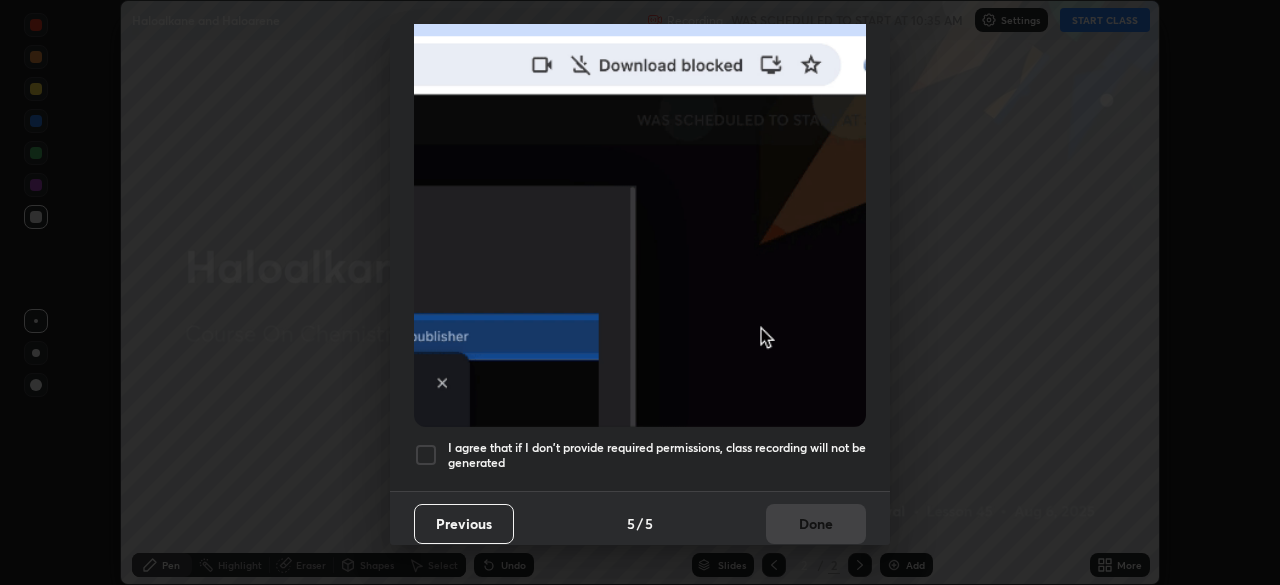 click at bounding box center (426, 455) 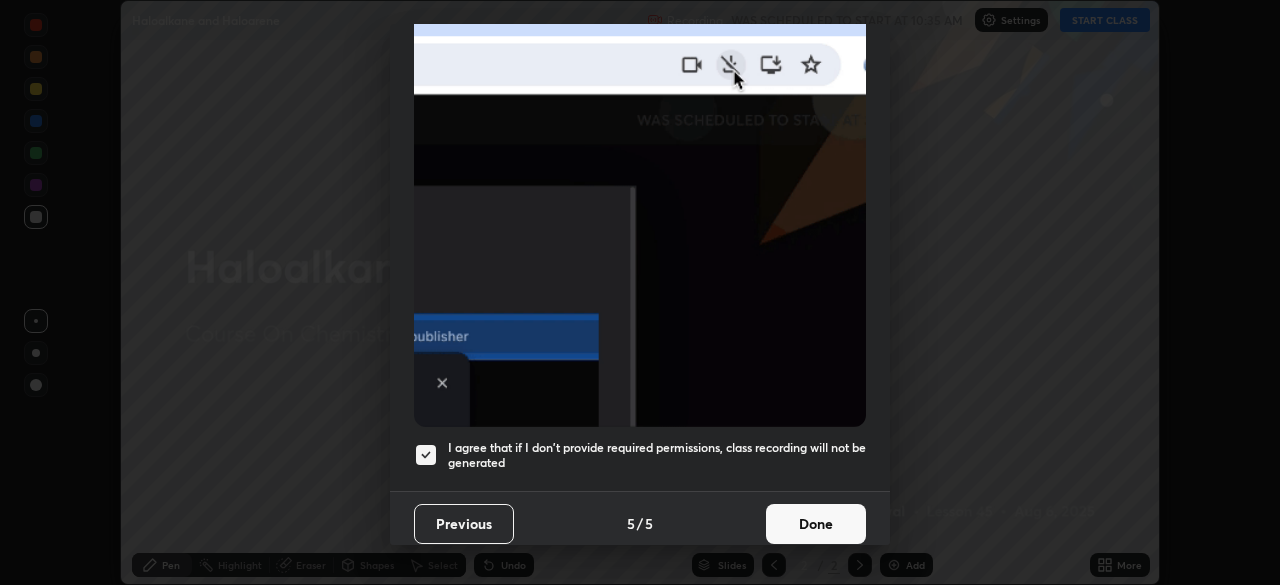 click on "Done" at bounding box center [816, 524] 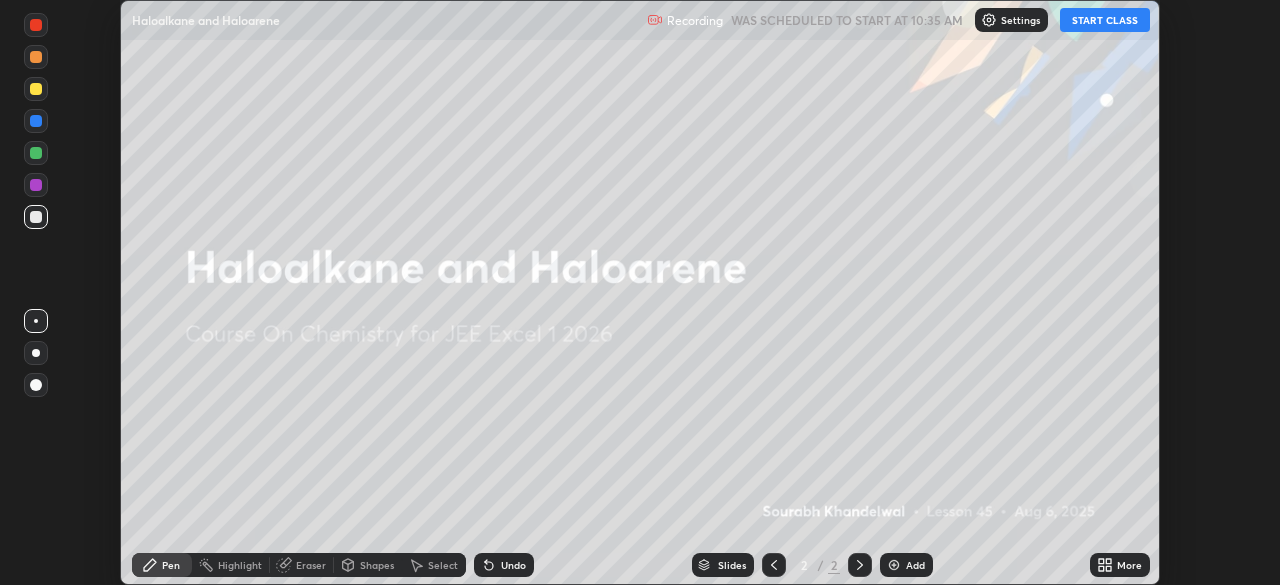 click on "Settings" at bounding box center [1011, 20] 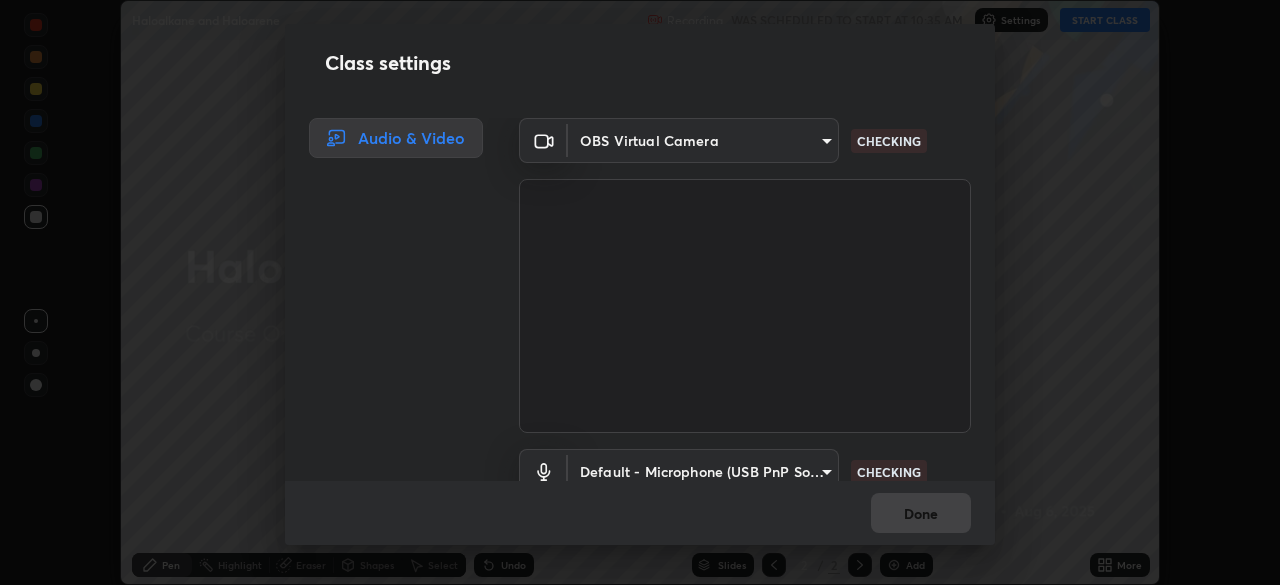 click on "Erase all Haloalkane and Haloarene Recording WAS SCHEDULED TO START AT  10:35 AM Settings START CLASS Setting up your live class Haloalkane and Haloarene • L45 of Course On Chemistry for JEE Excel 1 2026 Sourabh Khandelwal Pen Highlight Eraser Shapes Select Undo Slides 2 / 2 Add More No doubts shared Encourage your learners to ask a doubt for better clarity Report an issue Reason for reporting Buffering Chat not working Audio - Video sync issue Educator video quality low ​ Attach an image Report Class settings Audio & Video OBS Virtual Camera a3b5dc79f1ecfe858b455d0bb3e71d1968431809174183cca7ad938a8bc51832 CHECKING Default - Microphone (USB PnP Sound Device) default CHECKING Done" at bounding box center [640, 292] 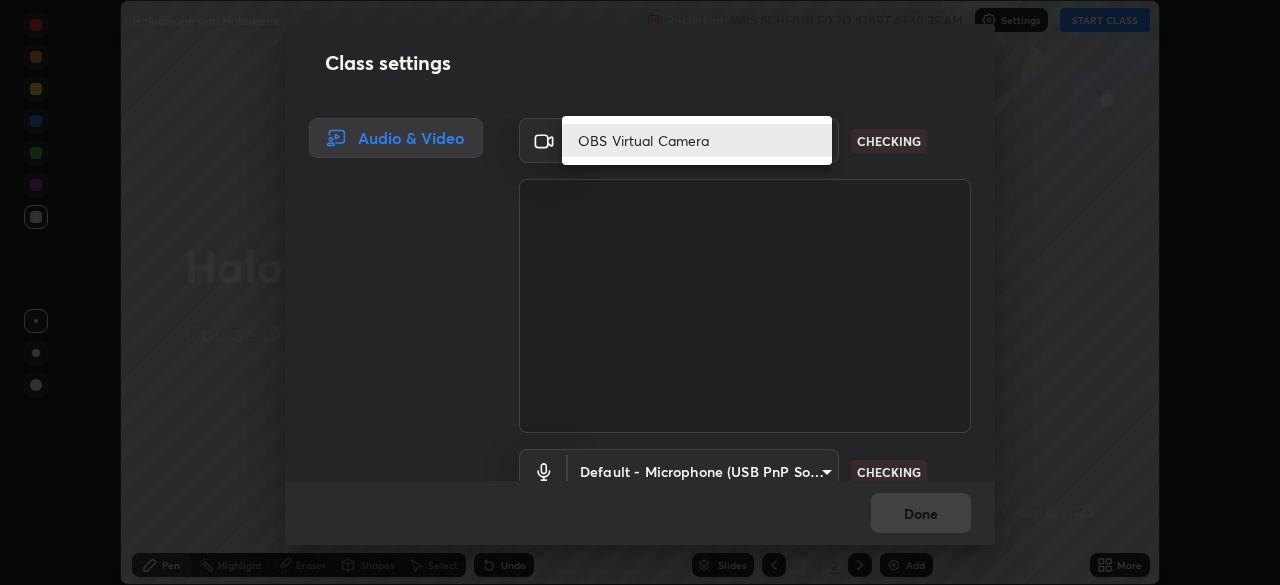 click on "OBS Virtual Camera" at bounding box center (697, 140) 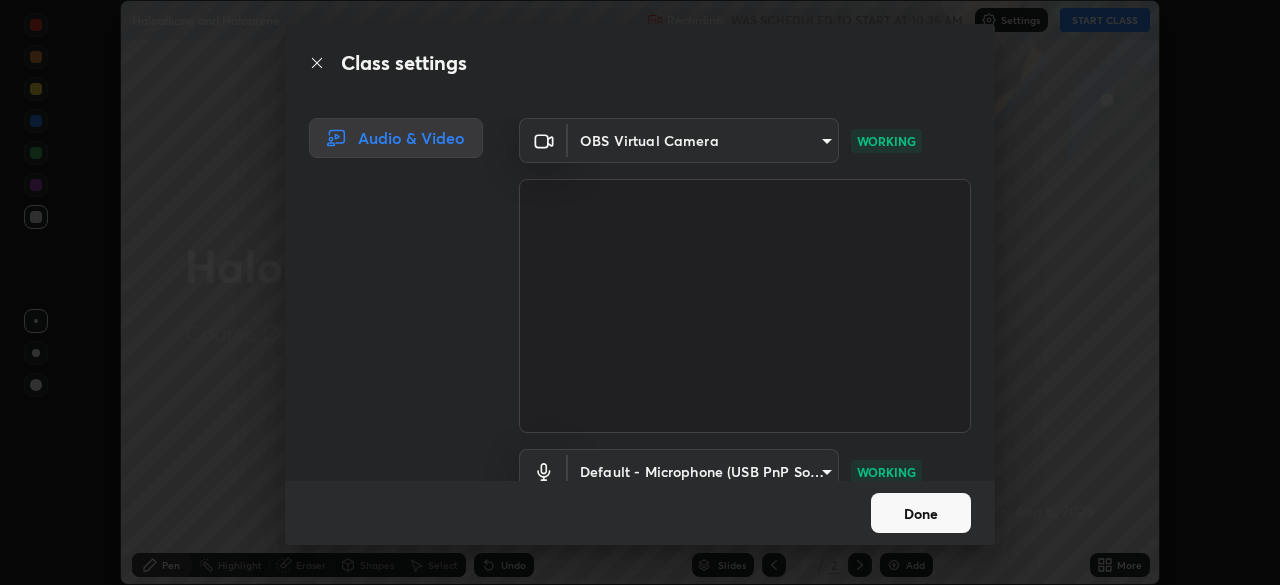 click on "Erase all Haloalkane and Haloarene Recording WAS SCHEDULED TO START AT  10:35 AM Settings START CLASS Setting up your live class Haloalkane and Haloarene • L45 of Course On Chemistry for JEE Excel 1 2026 Sourabh Khandelwal Pen Highlight Eraser Shapes Select Undo Slides 2 / 2 Add More No doubts shared Encourage your learners to ask a doubt for better clarity Report an issue Reason for reporting Buffering Chat not working Audio - Video sync issue Educator video quality low ​ Attach an image Report Class settings Audio & Video OBS Virtual Camera a3b5dc79f1ecfe858b455d0bb3e71d1968431809174183cca7ad938a8bc51832 WORKING Default - Microphone (USB PnP Sound Device) default WORKING Done" at bounding box center (640, 292) 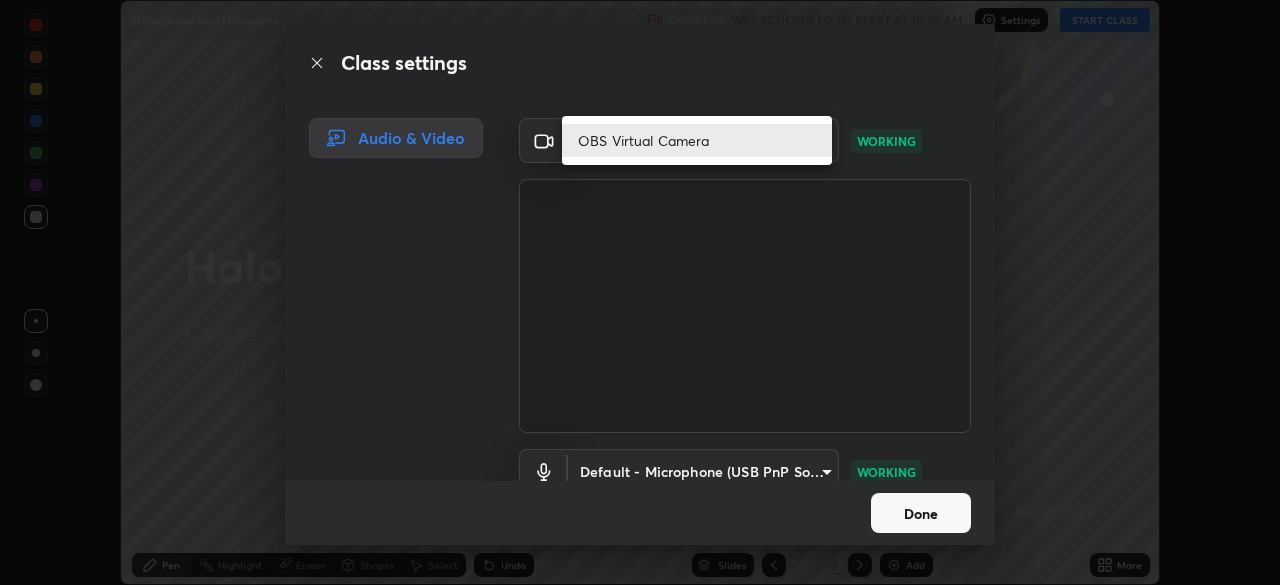 click on "OBS Virtual Camera" at bounding box center [697, 140] 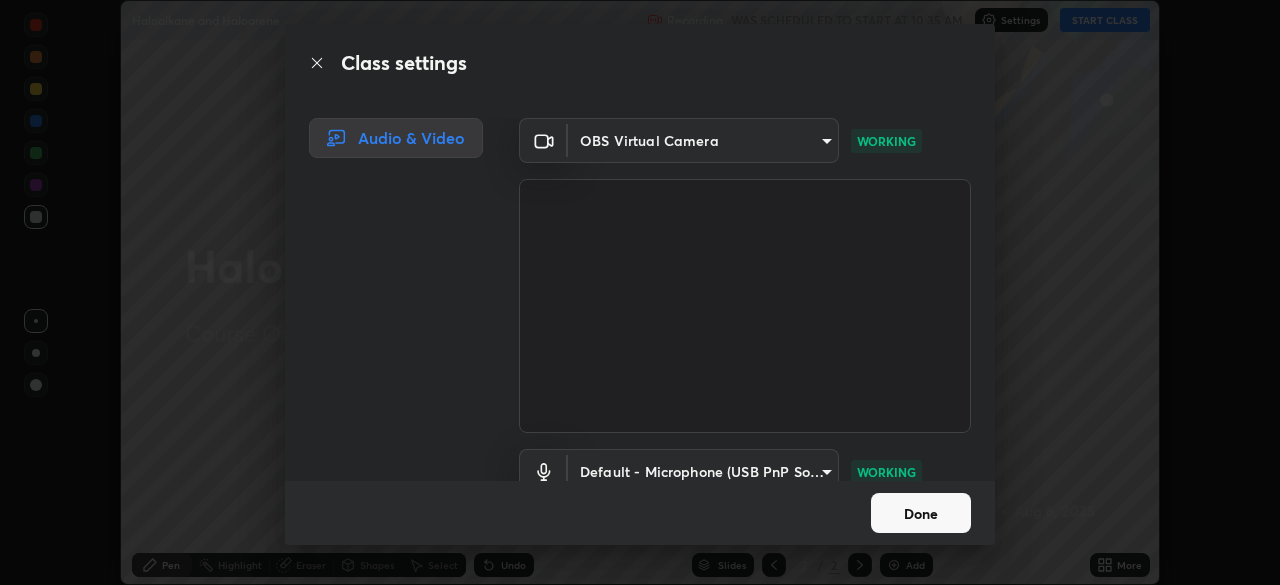 click on "Erase all Haloalkane and Haloarene Recording WAS SCHEDULED TO START AT  10:35 AM Settings START CLASS Setting up your live class Haloalkane and Haloarene • L45 of Course On Chemistry for JEE Excel 1 2026 Sourabh Khandelwal Pen Highlight Eraser Shapes Select Undo Slides 2 / 2 Add More No doubts shared Encourage your learners to ask a doubt for better clarity Report an issue Reason for reporting Buffering Chat not working Audio - Video sync issue Educator video quality low ​ Attach an image Report Class settings Audio & Video OBS Virtual Camera a3b5dc79f1ecfe858b455d0bb3e71d1968431809174183cca7ad938a8bc51832 WORKING Default - Microphone (USB PnP Sound Device) default WORKING Done" at bounding box center [640, 292] 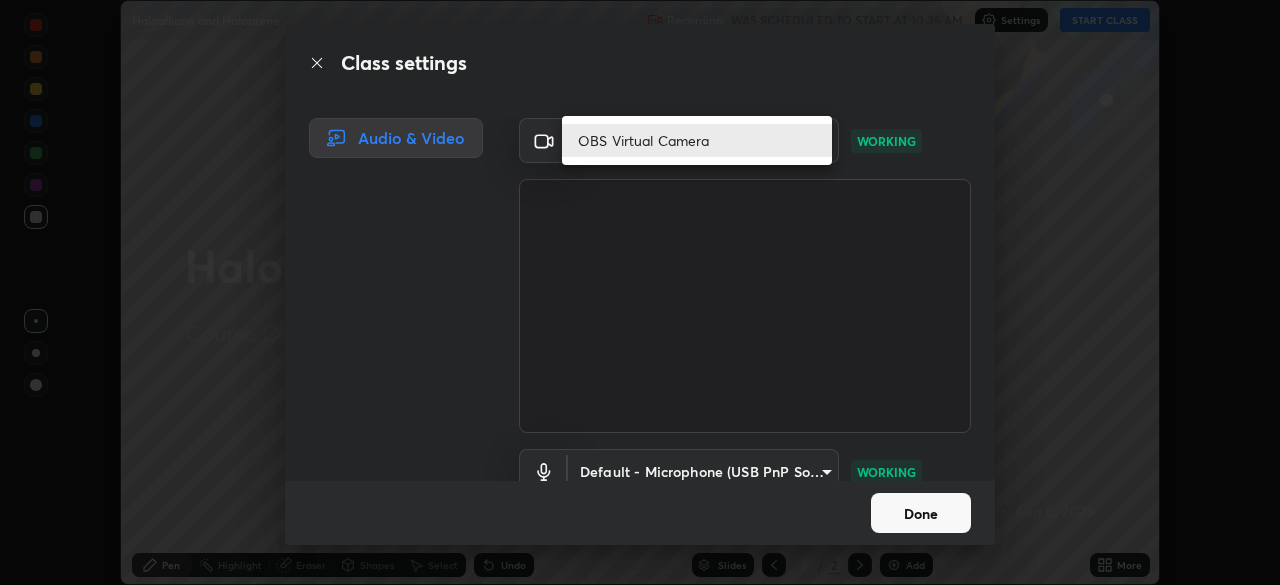 click on "OBS Virtual Camera" at bounding box center [697, 140] 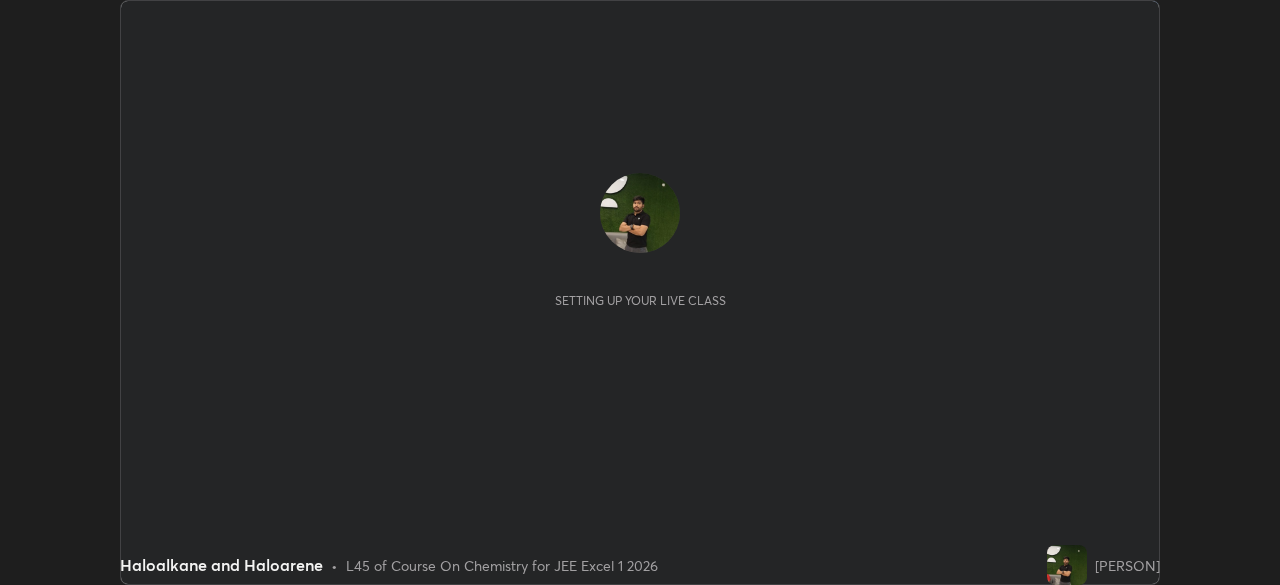 scroll, scrollTop: 0, scrollLeft: 0, axis: both 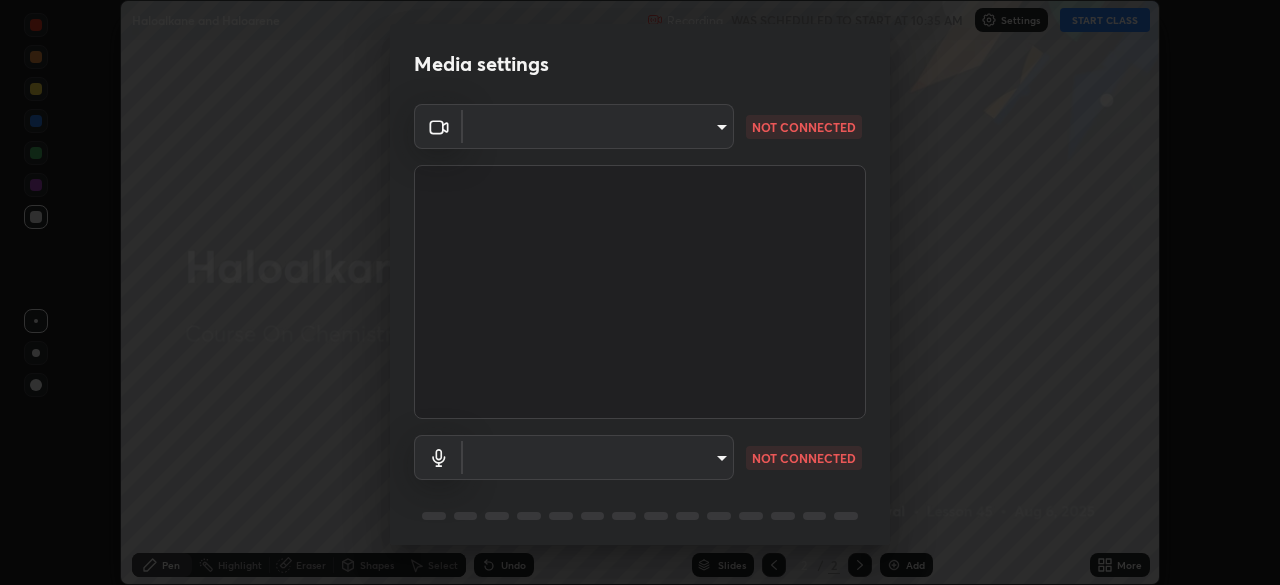 type on "a3b5dc79f1ecfe858b455d0bb3e71d1968431809174183cca7ad938a8bc51832" 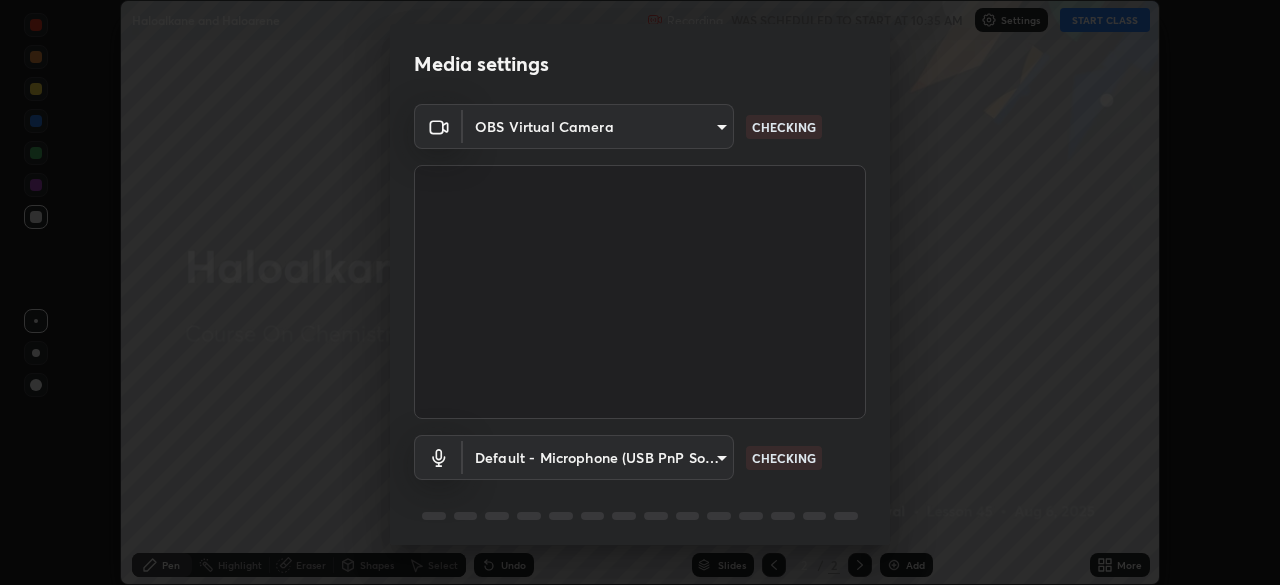 click on "Erase all Haloalkane and Haloarene Recording WAS SCHEDULED TO START AT  10:35 AM Settings START CLASS Setting up your live class Haloalkane and Haloarene • L45 of Course On Chemistry for JEE Excel 1 2026 [PERSON] Pen Highlight Eraser Shapes Select Undo Slides 2 / 2 Add More No doubts shared Encourage your learners to ask a doubt for better clarity Report an issue Reason for reporting Buffering Chat not working Audio - Video sync issue Educator video quality low ​ Attach an image Report Media settings OBS Virtual Camera [HASH] CHECKING Default - Microphone (USB PnP Sound Device) default CHECKING 1 / 5 Next" at bounding box center [640, 292] 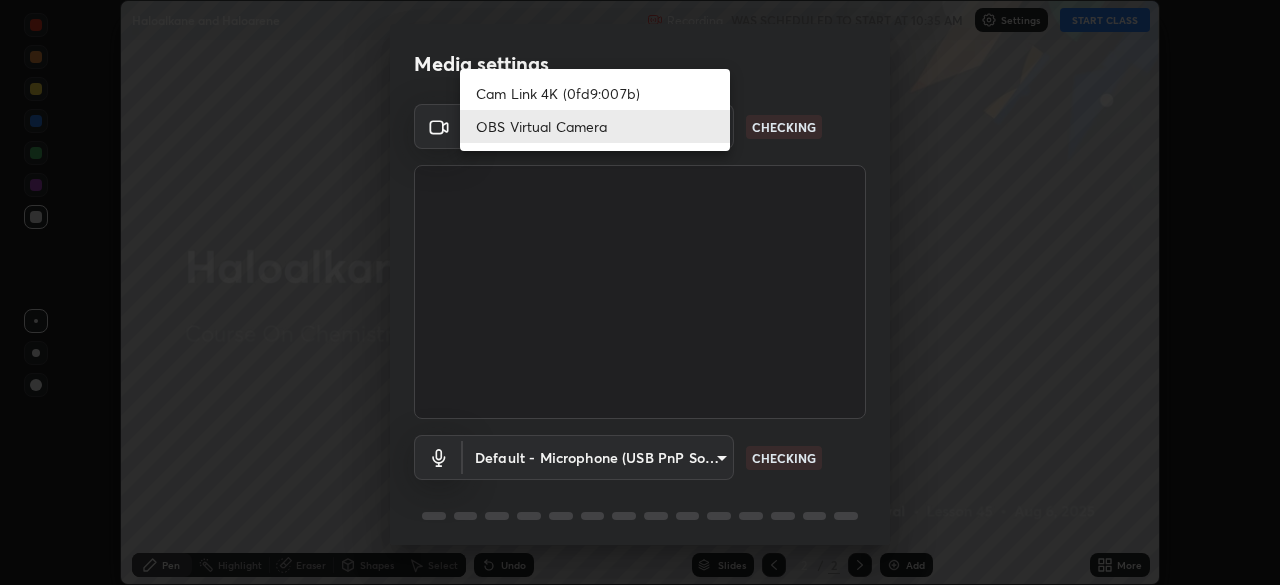 click on "Cam Link 4K (0fd9:007b)" at bounding box center [595, 93] 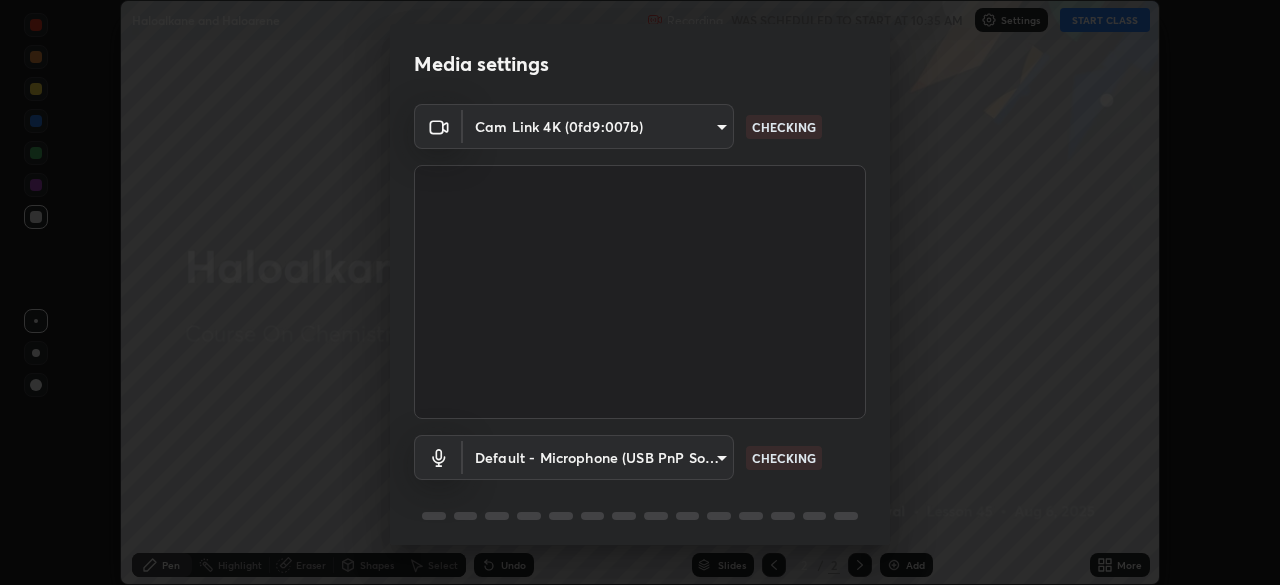 scroll, scrollTop: 25, scrollLeft: 0, axis: vertical 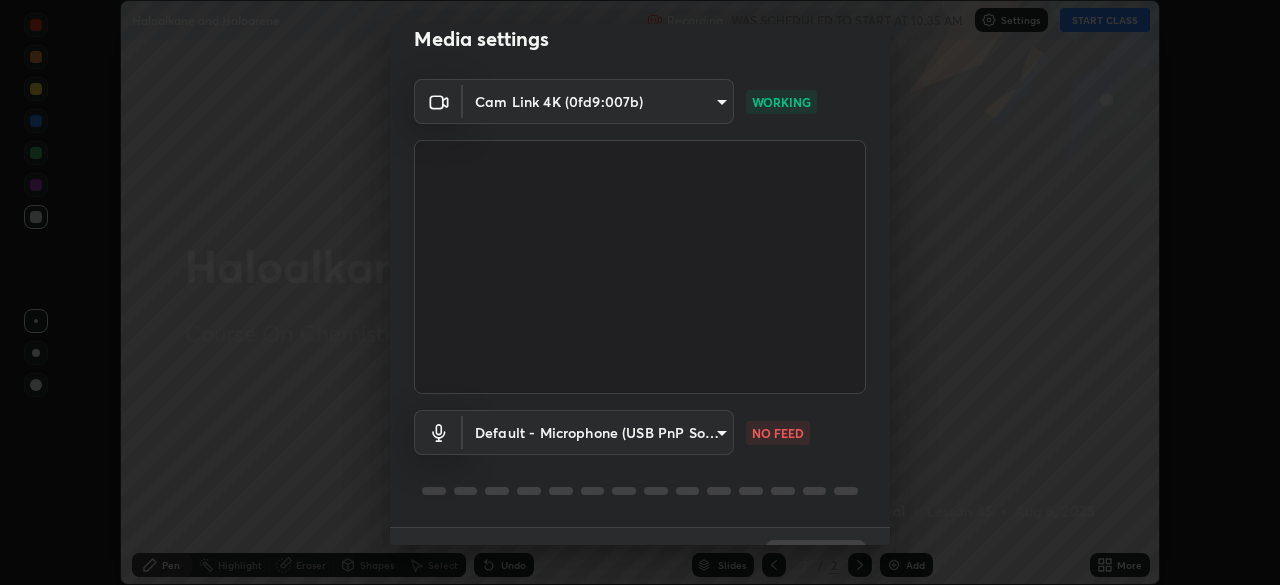 click on "Erase all Haloalkane and Haloarene Recording WAS SCHEDULED TO START AT  10:35 AM Settings START CLASS Setting up your live class Haloalkane and Haloarene • L45 of Course On Chemistry for JEE Excel 1 2026 [PERSON] Pen Highlight Eraser Shapes Select Undo Slides 2 / 2 Add More No doubts shared Encourage your learners to ask a doubt for better clarity Report an issue Reason for reporting Buffering Chat not working Audio - Video sync issue Educator video quality low ​ Attach an image Report Media settings Cam Link 4K (0fd9:007b) [HASH] WORKING Default - Microphone (USB PnP Sound Device) default NO FEED 1 / 5 Next" at bounding box center (640, 292) 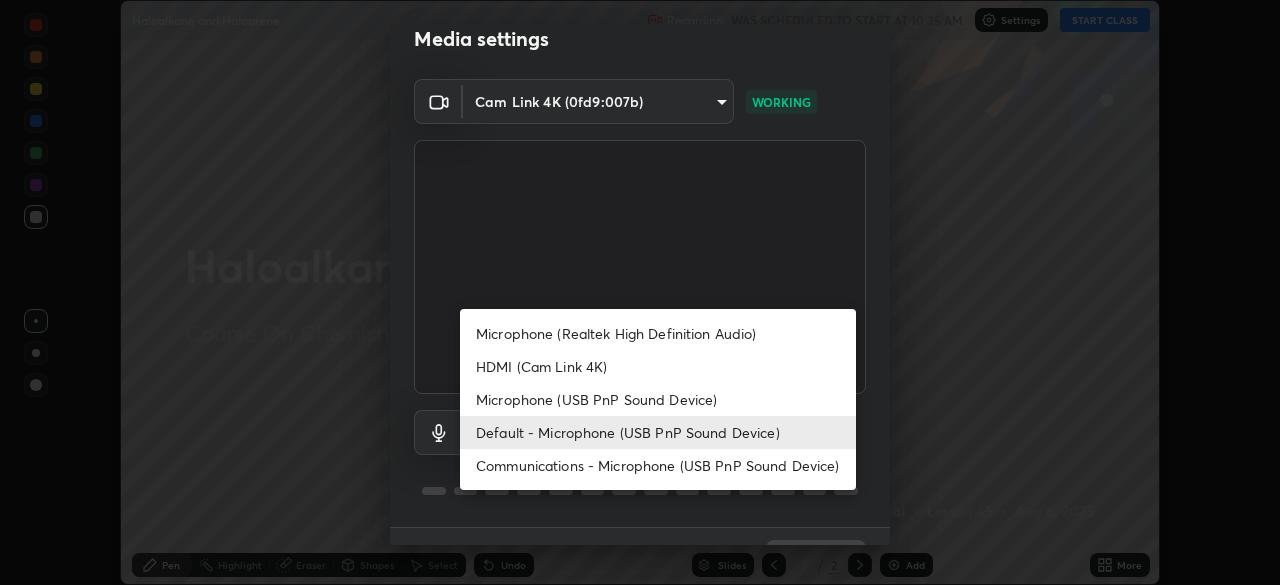 click on "HDMI (Cam Link 4K)" at bounding box center (658, 366) 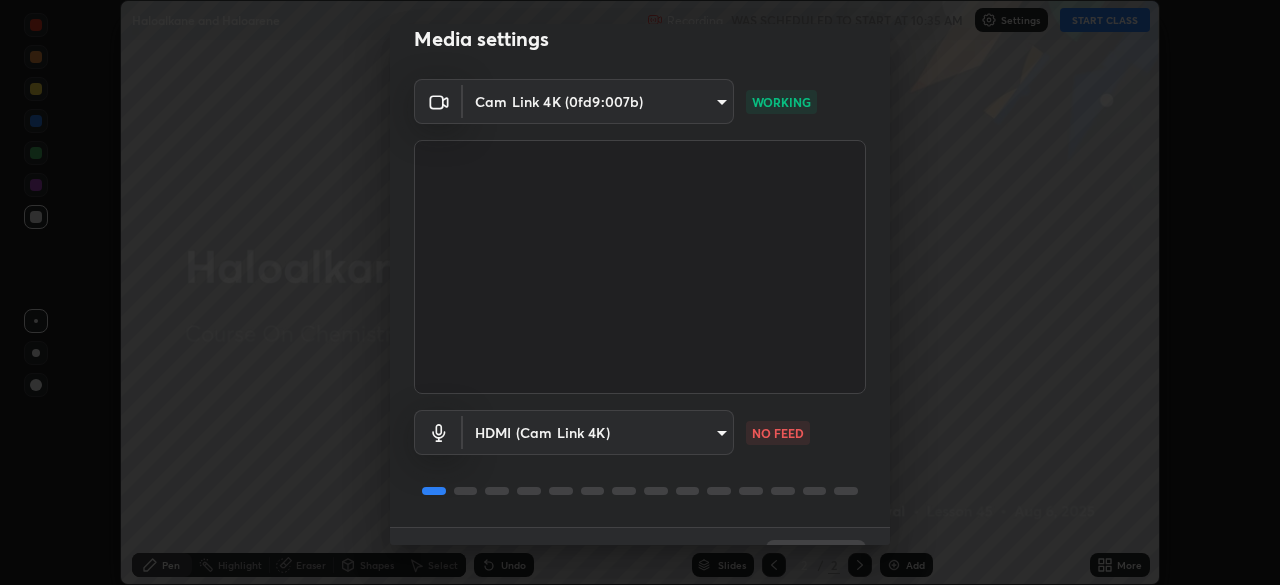 click on "Erase all Haloalkane and Haloarene Recording WAS SCHEDULED TO START AT  10:35 AM Settings START CLASS Setting up your live class Haloalkane and Haloarene • L45 of Course On Chemistry for JEE Excel 1 2026 [PERSON] Pen Highlight Eraser Shapes Select Undo Slides 2 / 2 Add More No doubts shared Encourage your learners to ask a doubt for better clarity Report an issue Reason for reporting Buffering Chat not working Audio - Video sync issue Educator video quality low ​ Attach an image Report Media settings Cam Link 4K (0fd9:007b) [HASH] WORKING HDMI (Cam Link 4K) [HASH] NO FEED 1 / 5 Next" at bounding box center (640, 292) 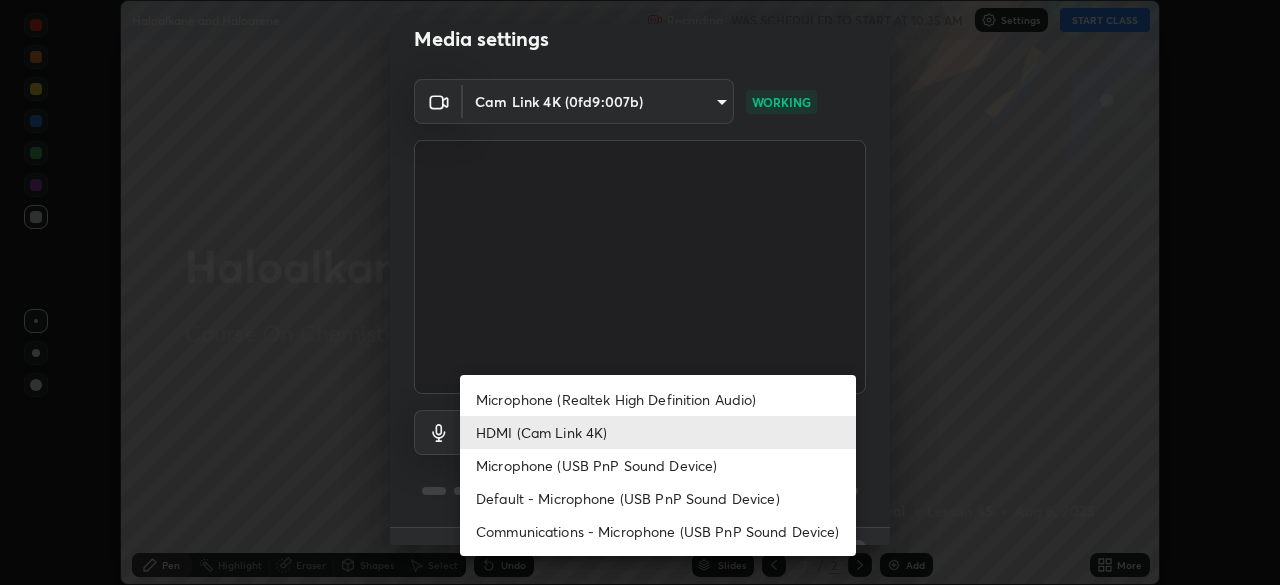 click on "Default - Microphone (USB PnP Sound Device)" at bounding box center (658, 498) 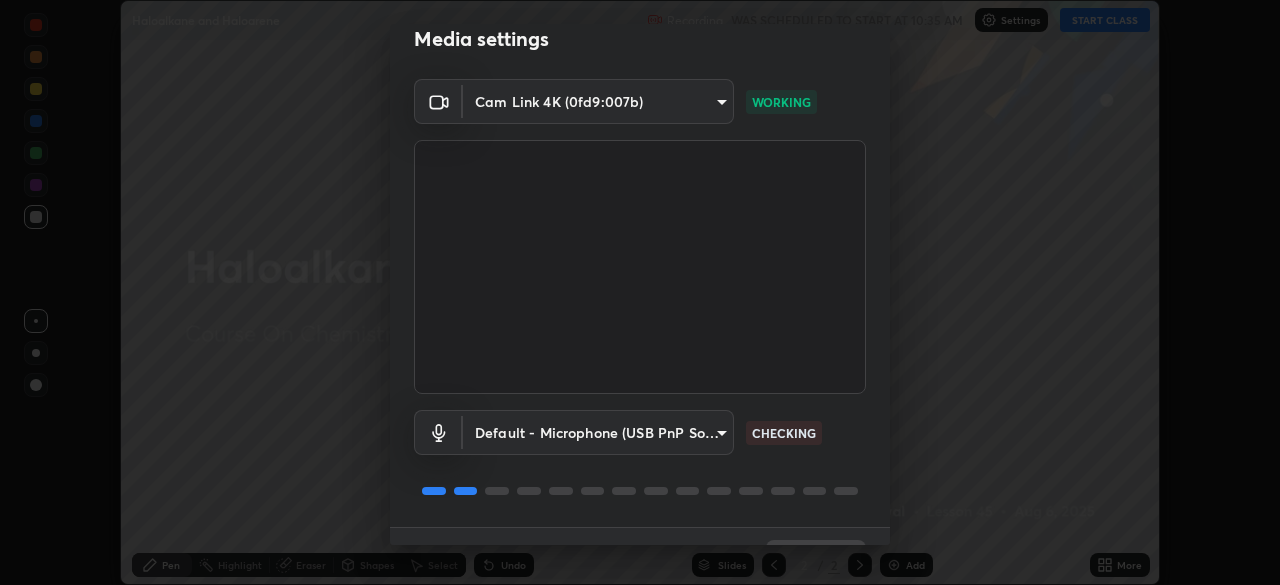 scroll, scrollTop: 71, scrollLeft: 0, axis: vertical 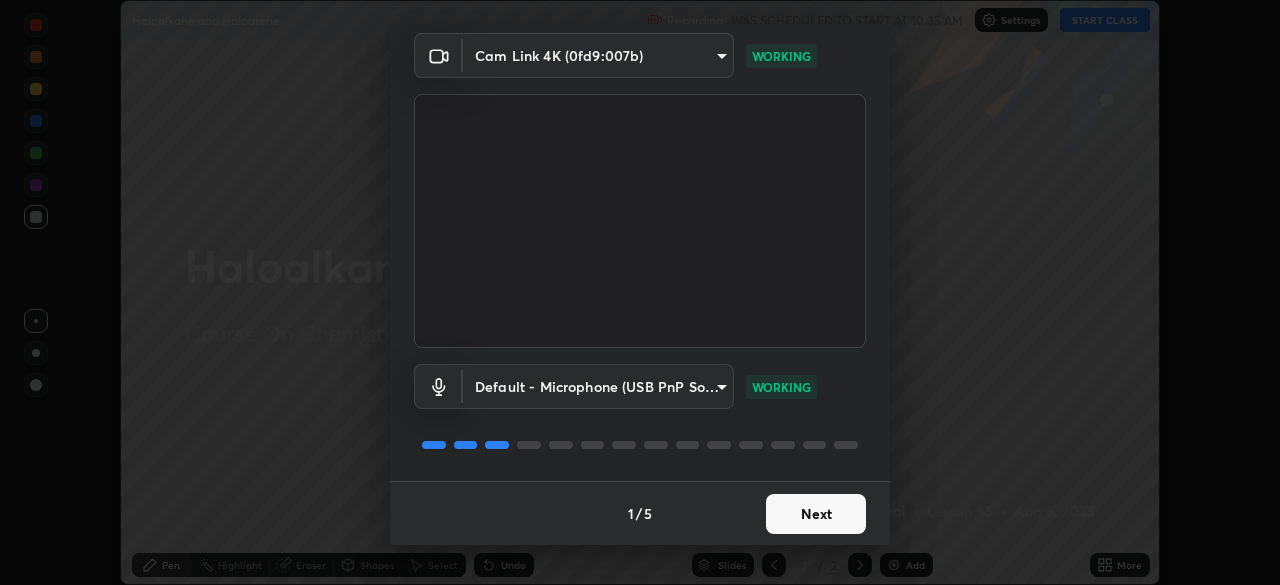 click on "Next" at bounding box center [816, 514] 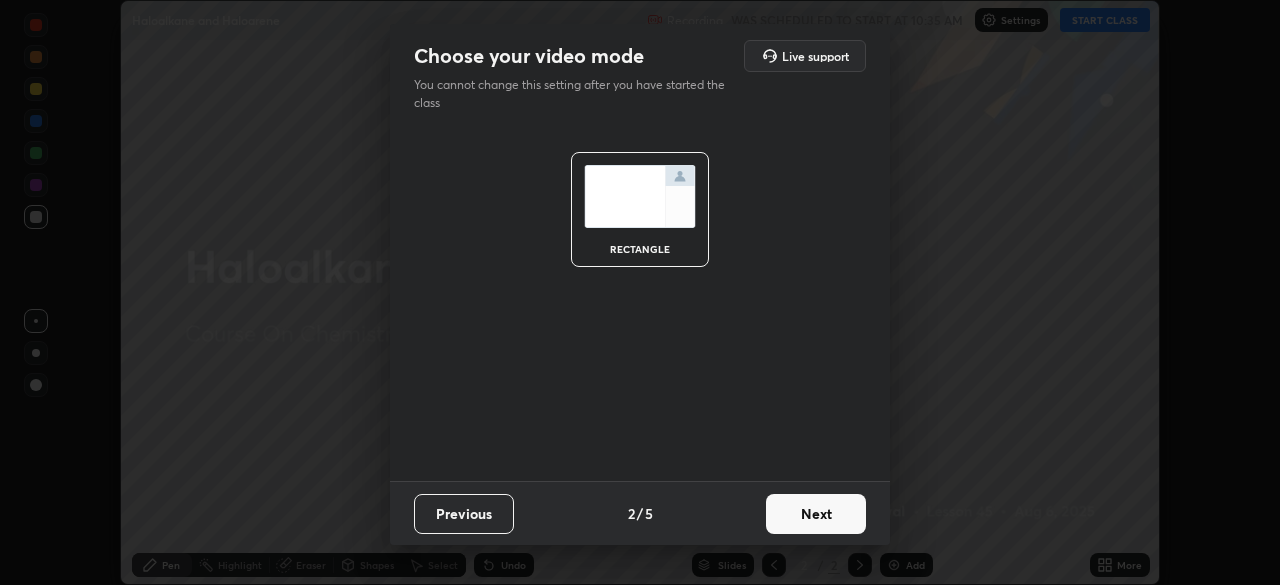 click on "Next" at bounding box center (816, 514) 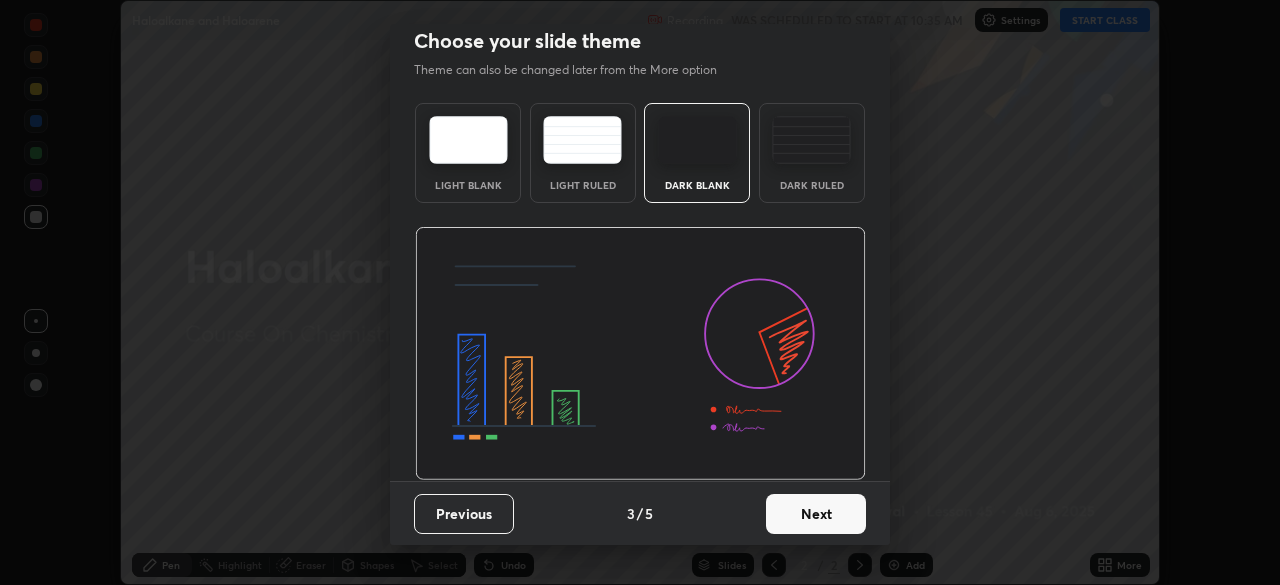 scroll, scrollTop: 0, scrollLeft: 0, axis: both 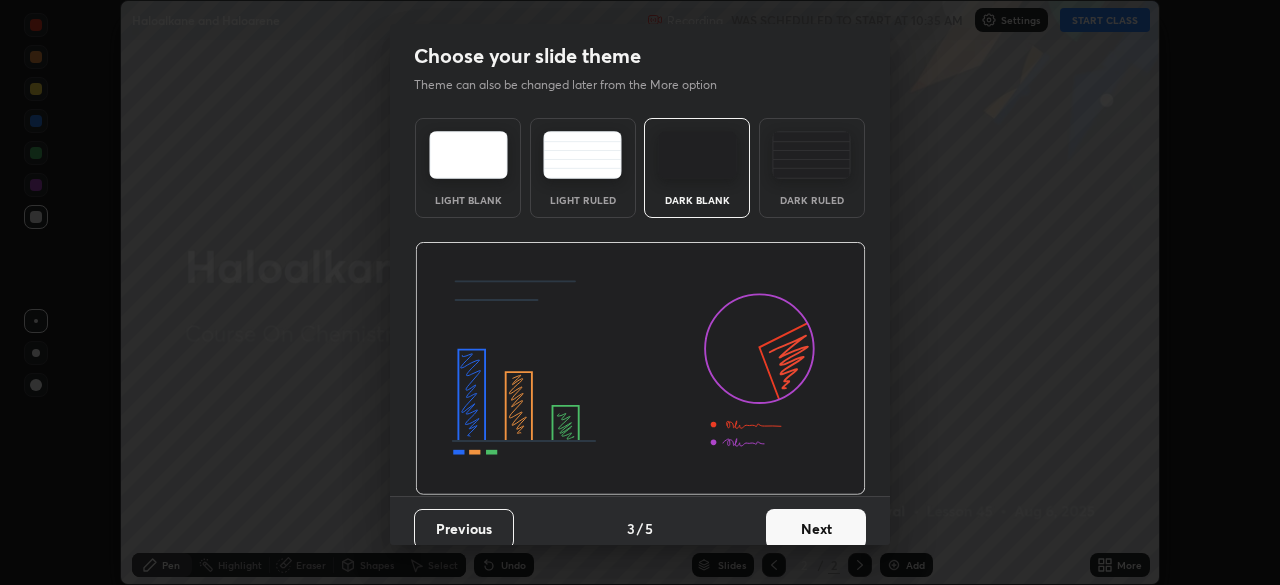 click on "Next" at bounding box center (816, 529) 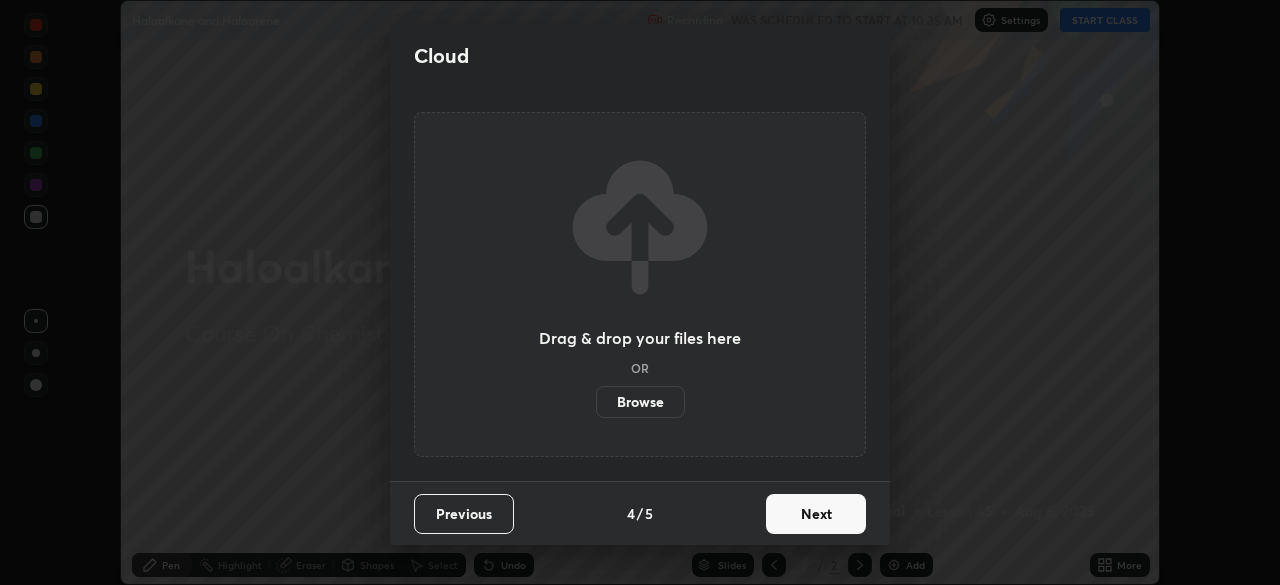 click on "Next" at bounding box center [816, 514] 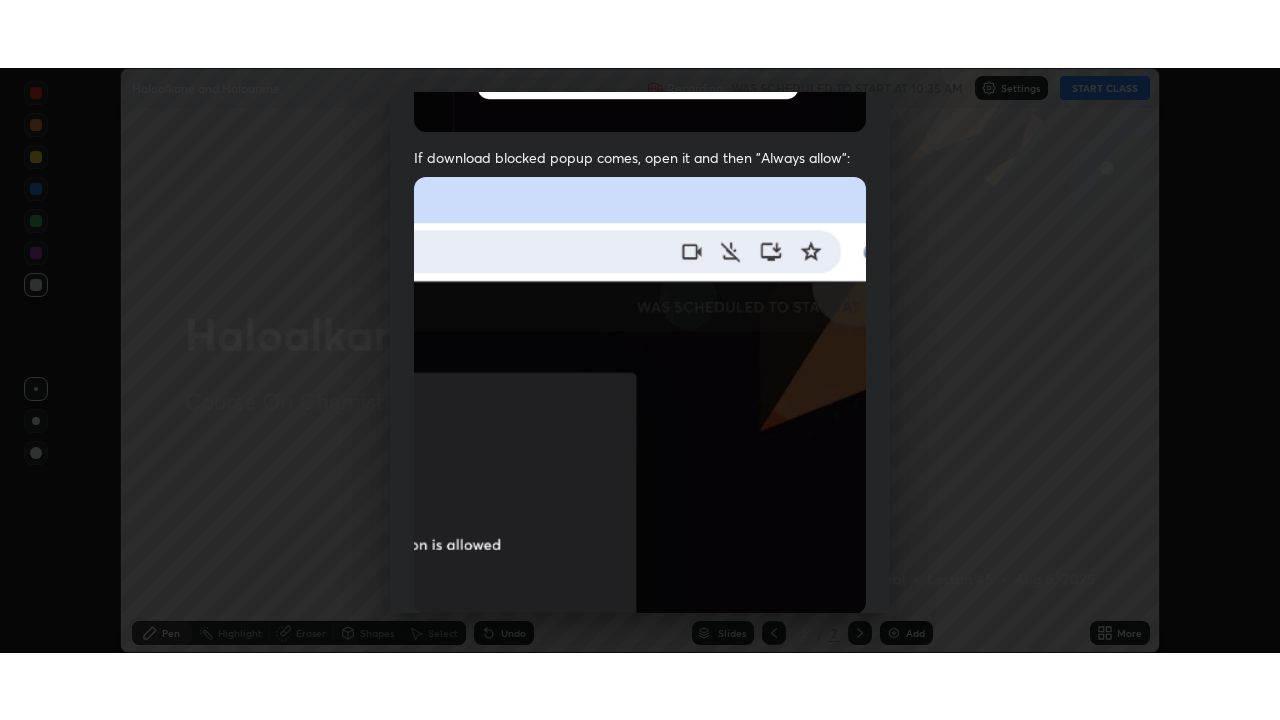 scroll, scrollTop: 479, scrollLeft: 0, axis: vertical 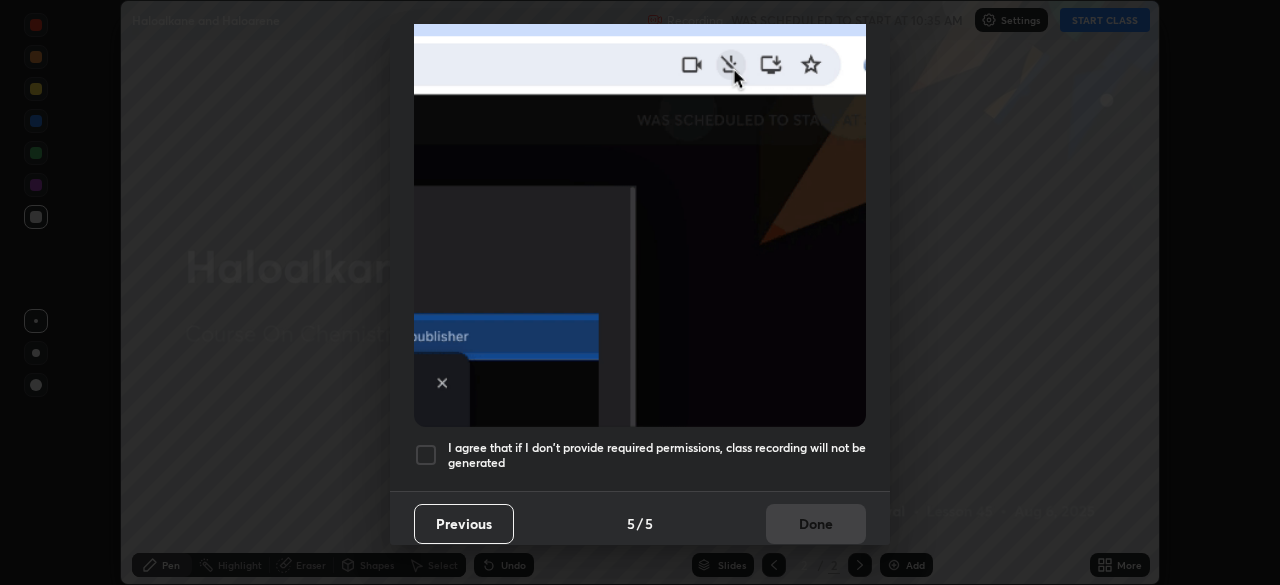 click at bounding box center [426, 455] 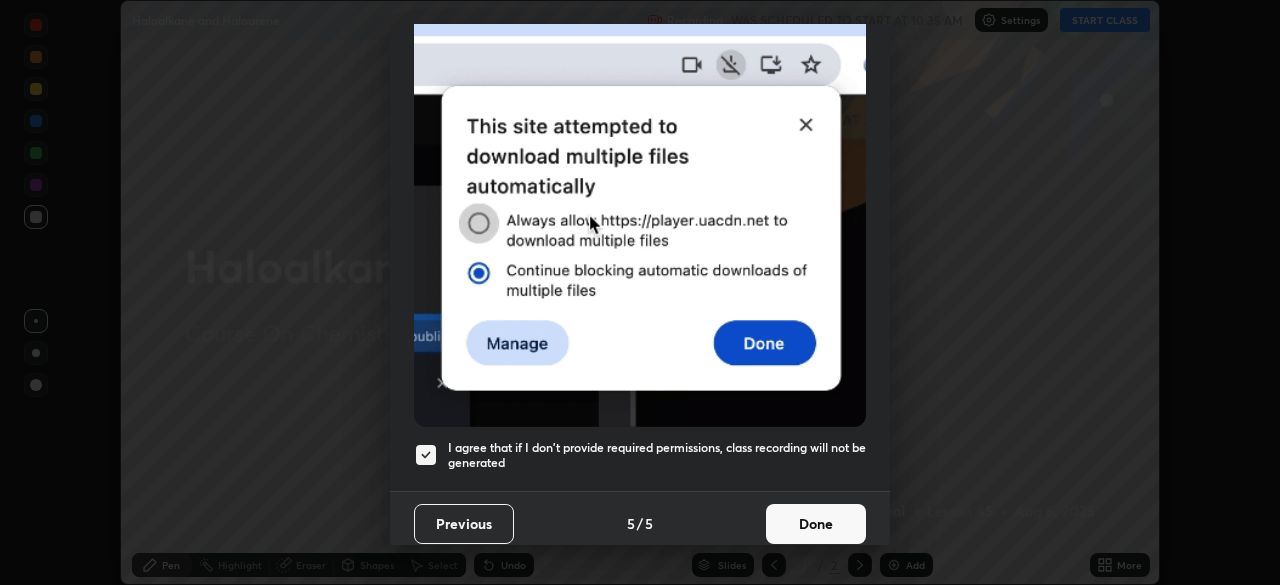 click on "Done" at bounding box center (816, 524) 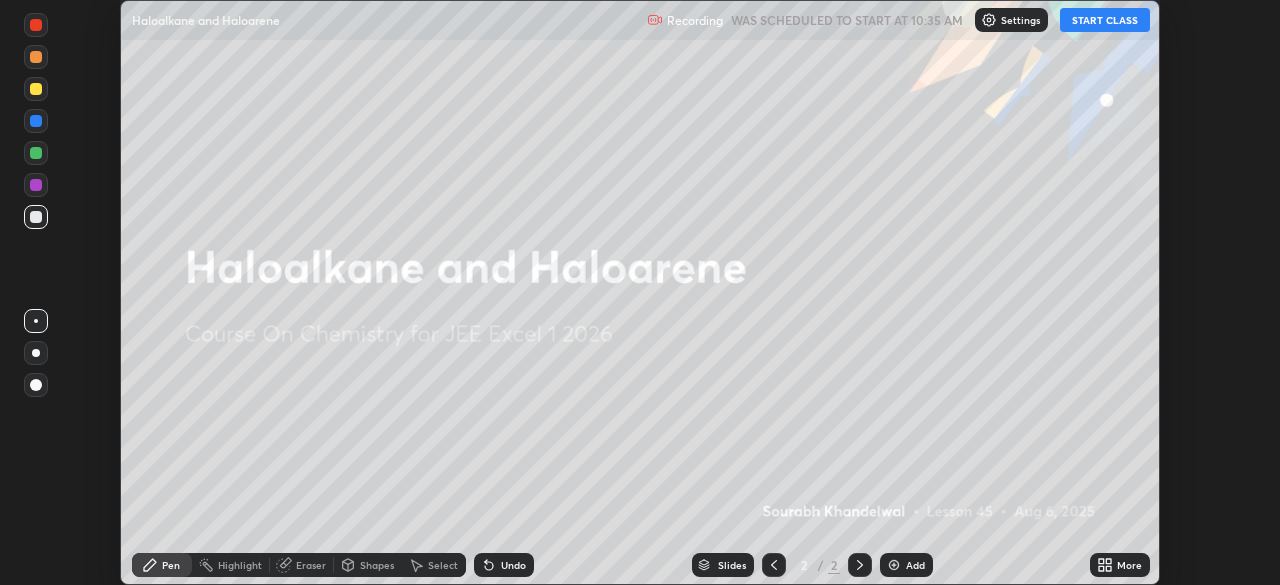click 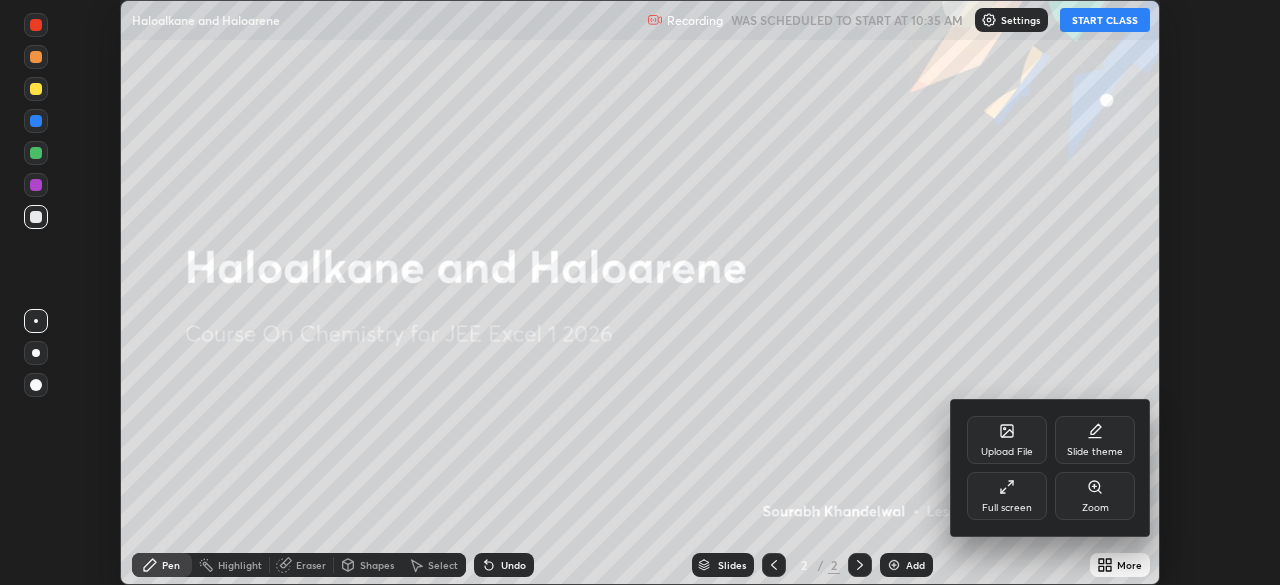 click on "Full screen" at bounding box center (1007, 496) 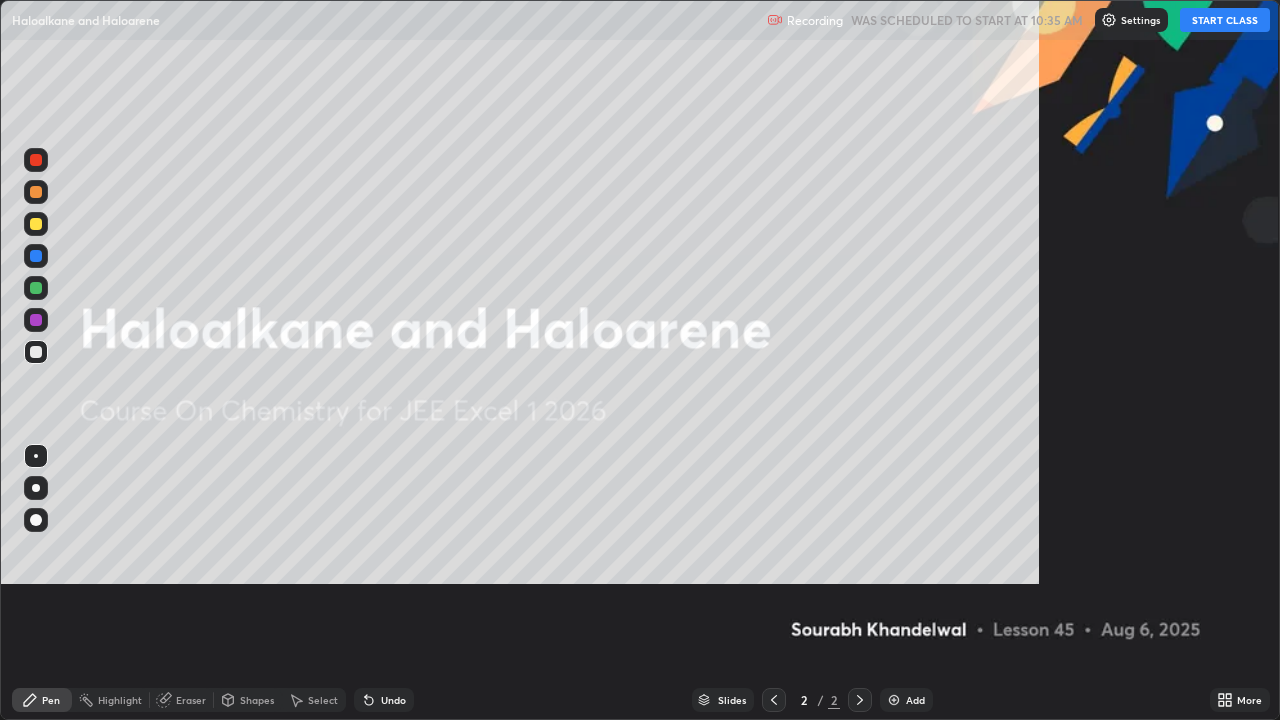 scroll, scrollTop: 99280, scrollLeft: 98720, axis: both 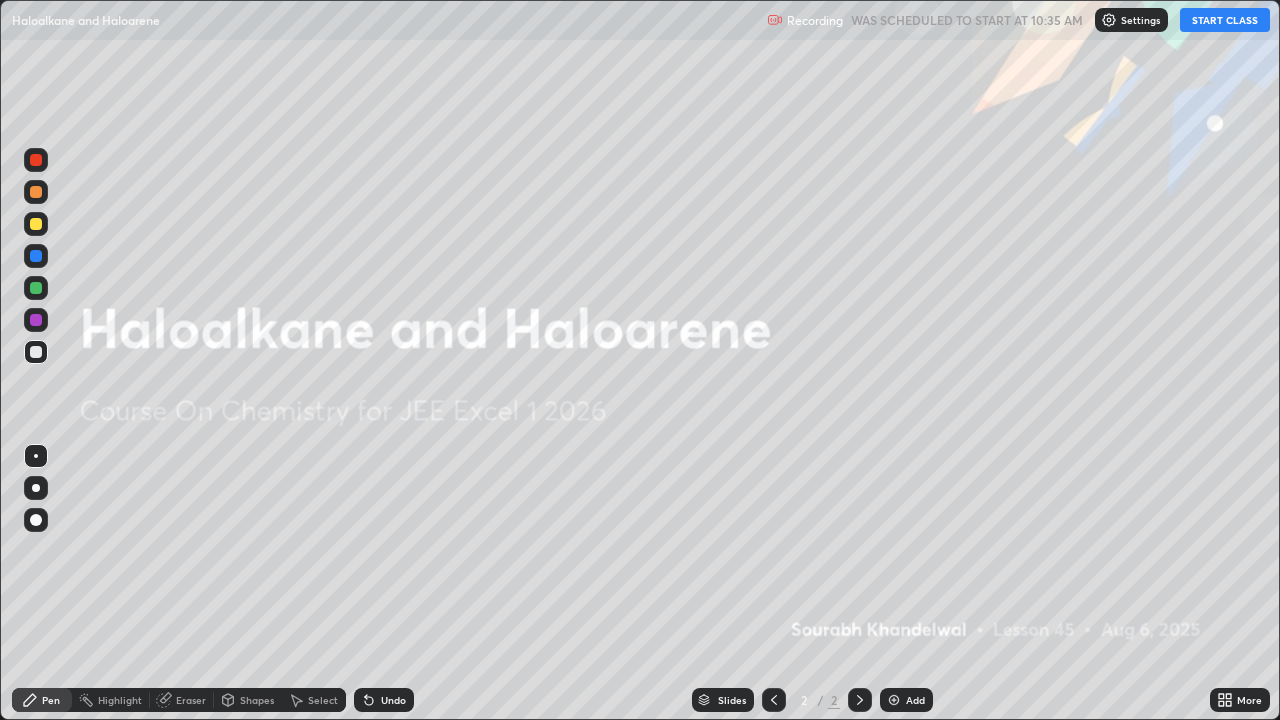 click on "START CLASS" at bounding box center (1225, 20) 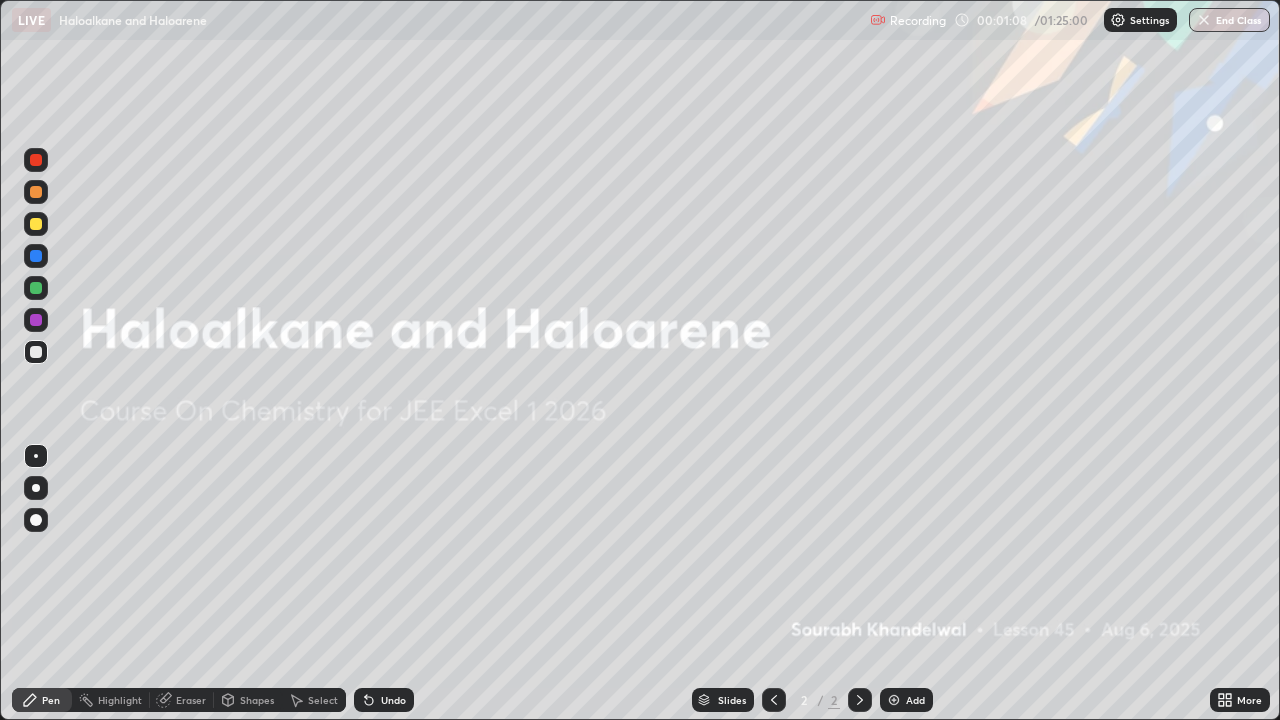 click at bounding box center (894, 700) 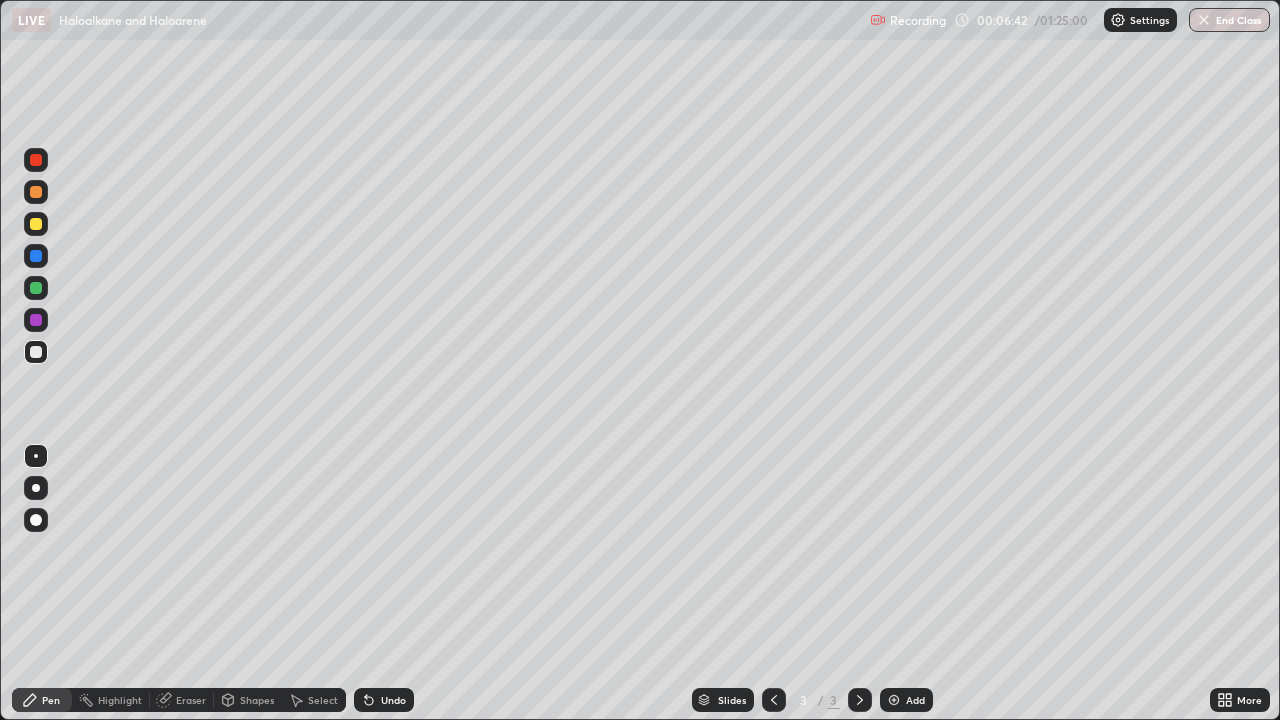 click on "Add" at bounding box center [906, 700] 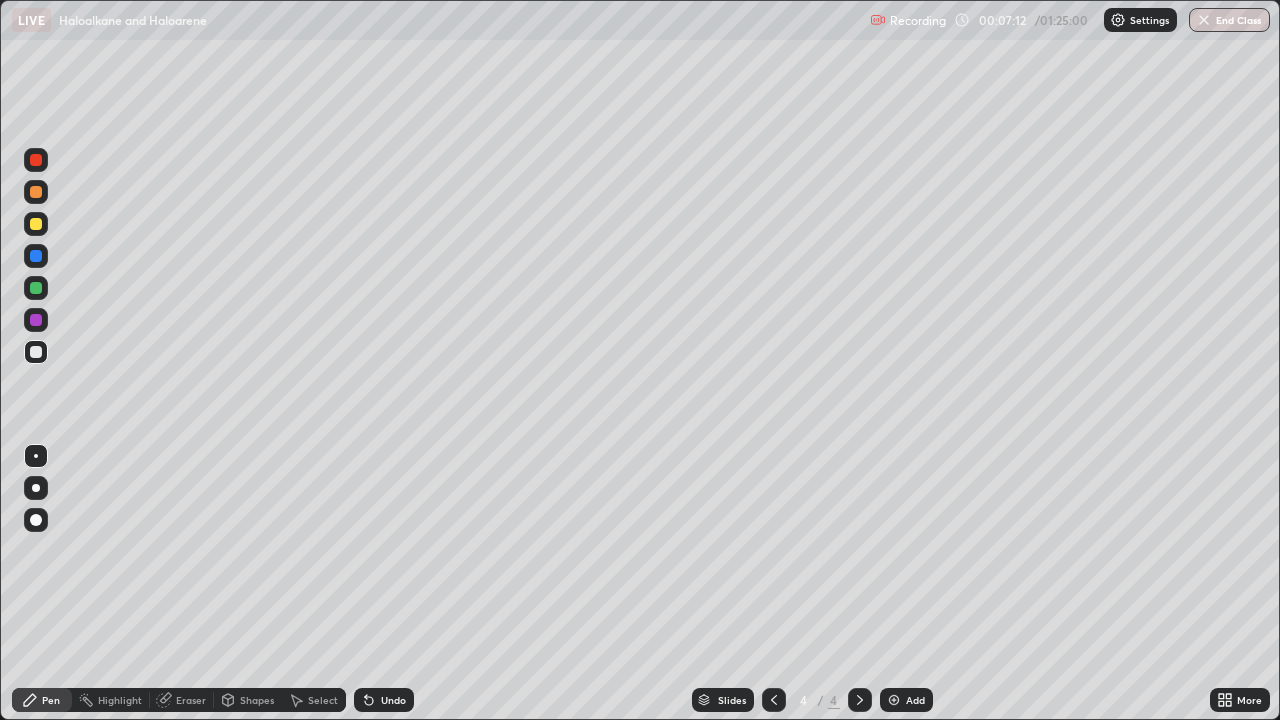 click 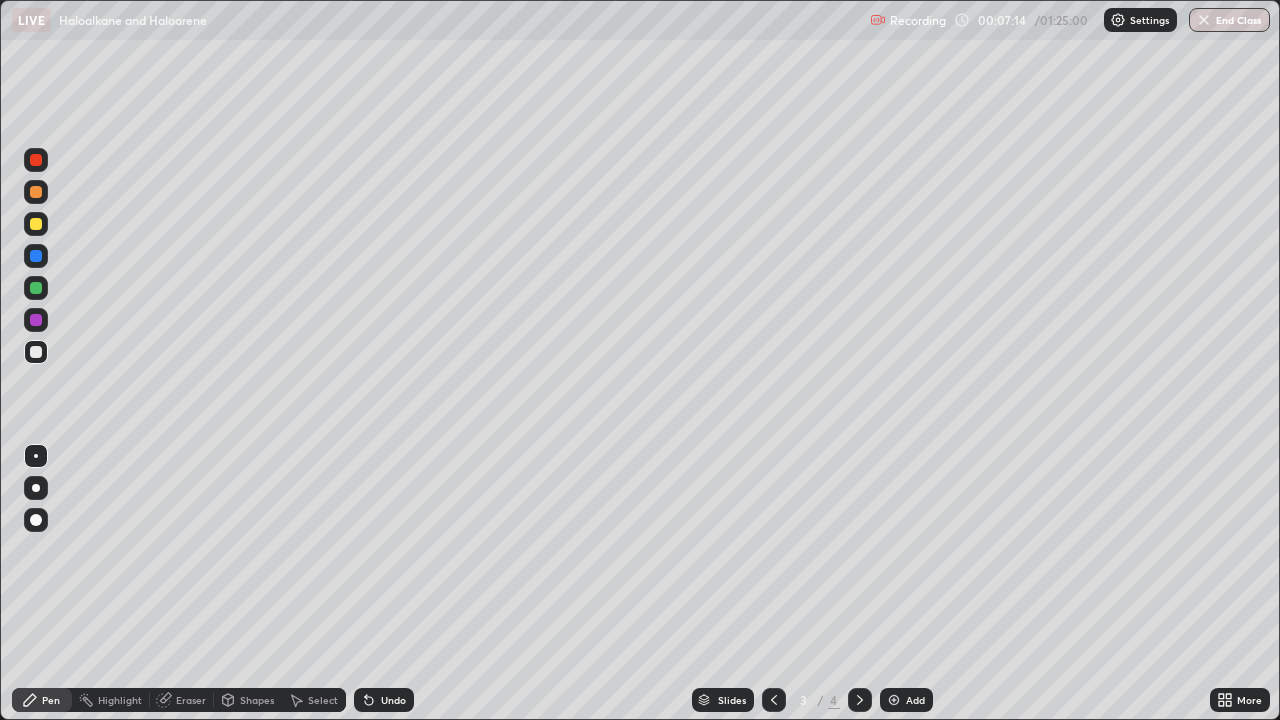 click at bounding box center [860, 700] 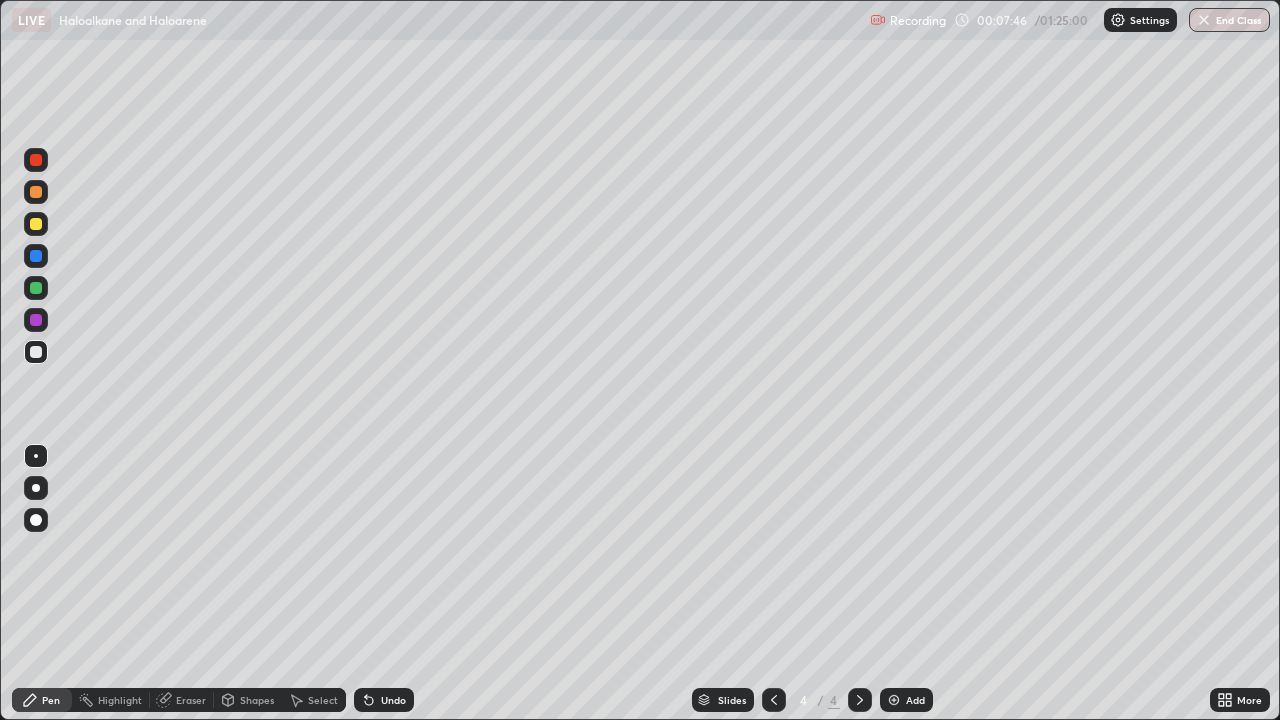 click on "Undo" at bounding box center [384, 700] 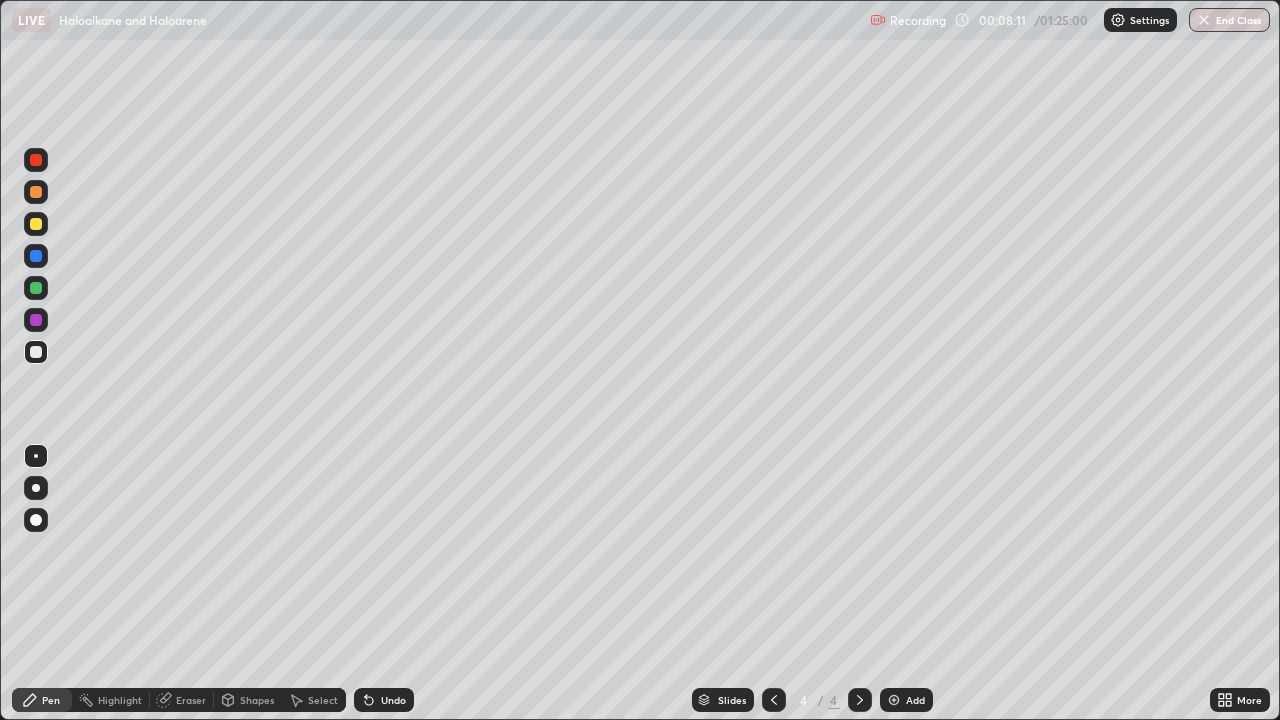 click 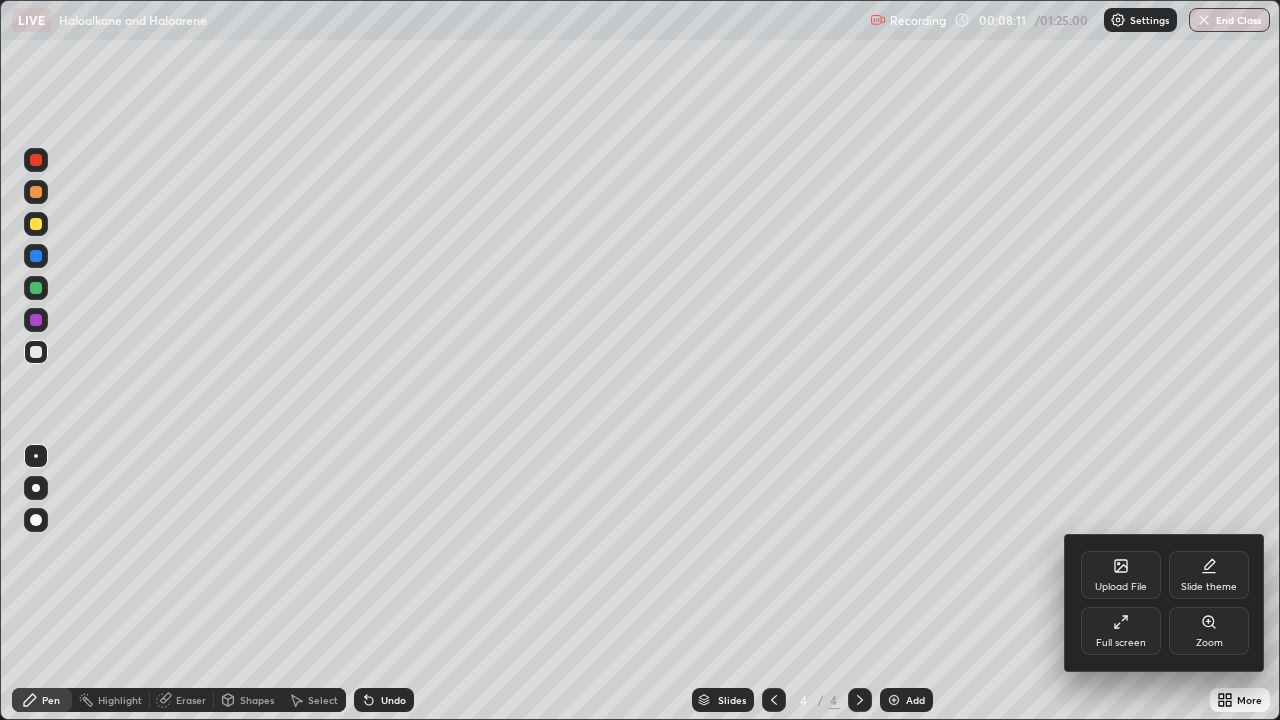 click on "Full screen" at bounding box center (1121, 631) 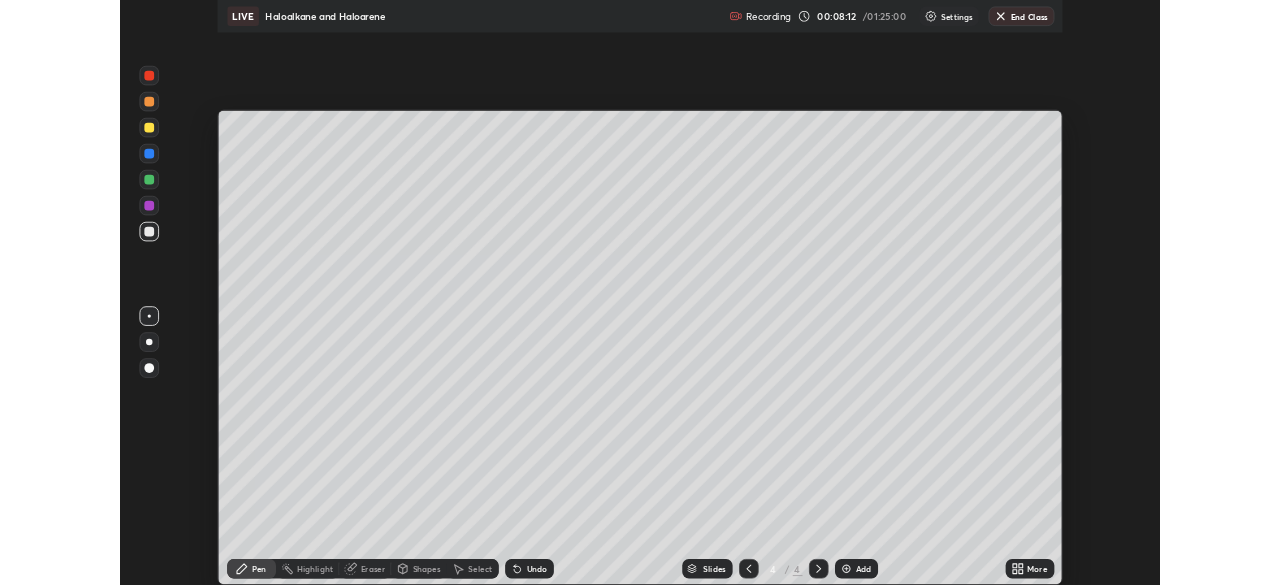 scroll, scrollTop: 585, scrollLeft: 1280, axis: both 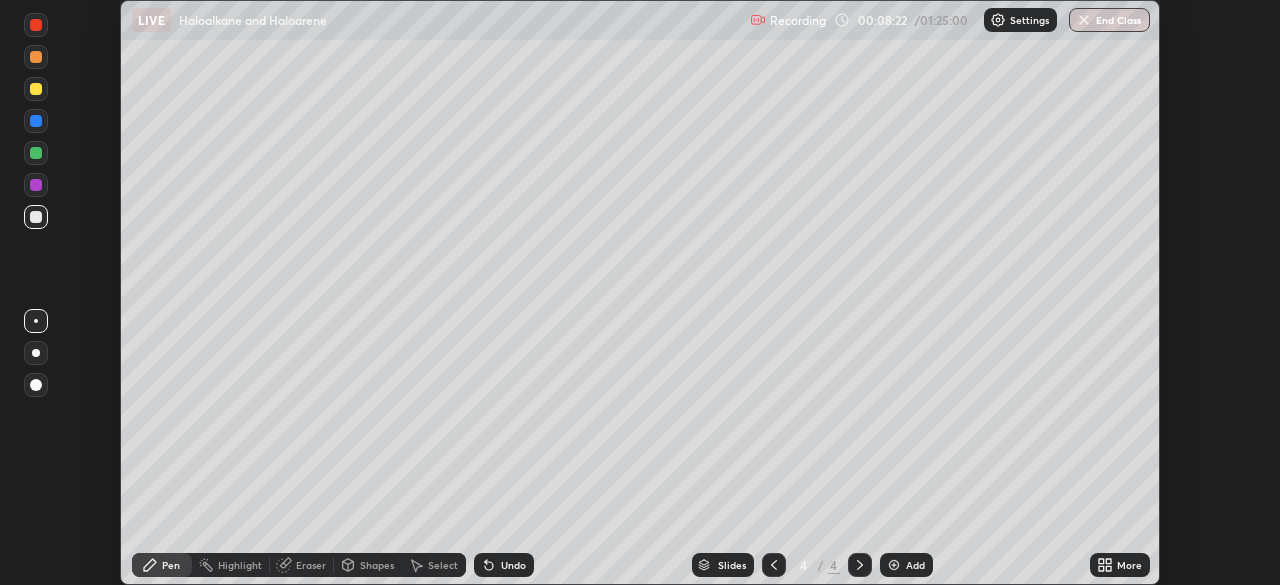 click on "More" at bounding box center [1129, 565] 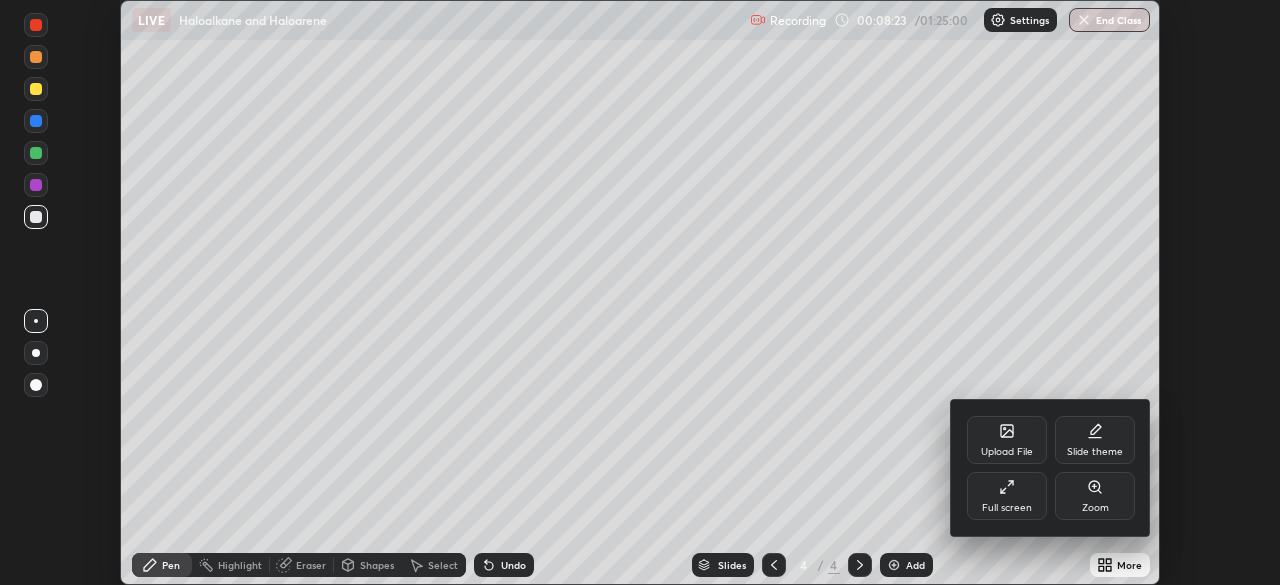 click 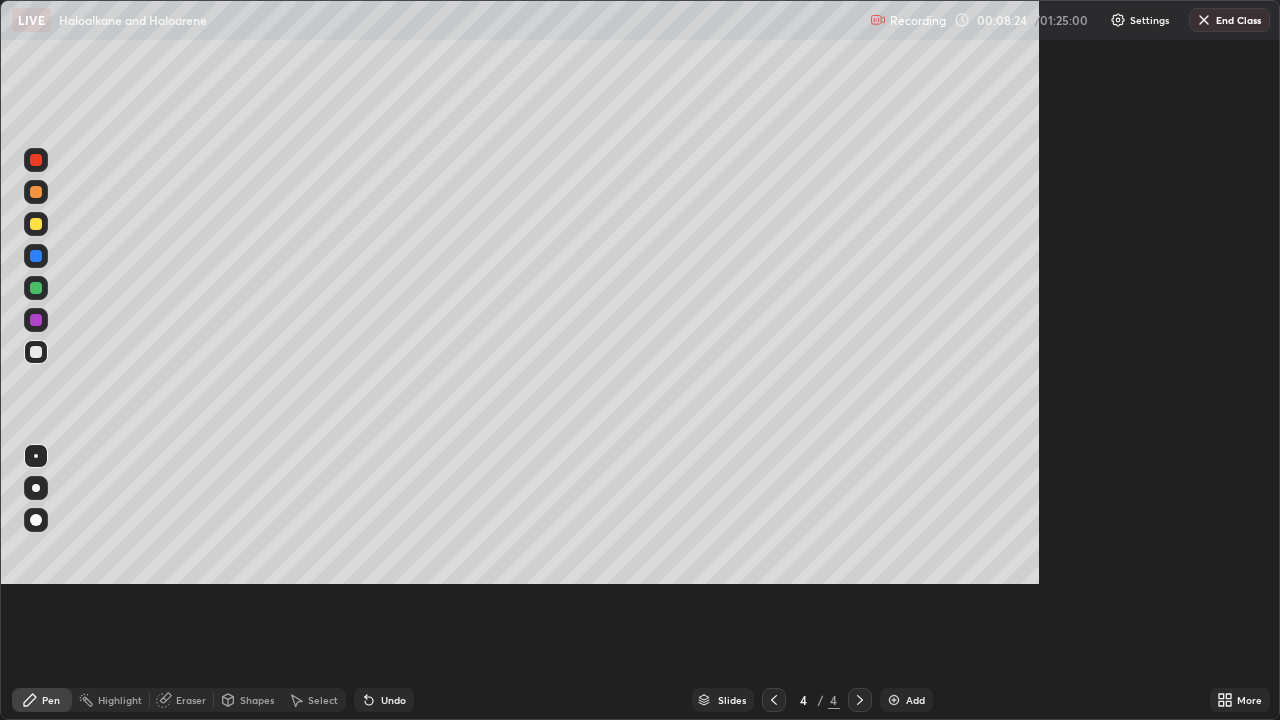 scroll, scrollTop: 99280, scrollLeft: 98720, axis: both 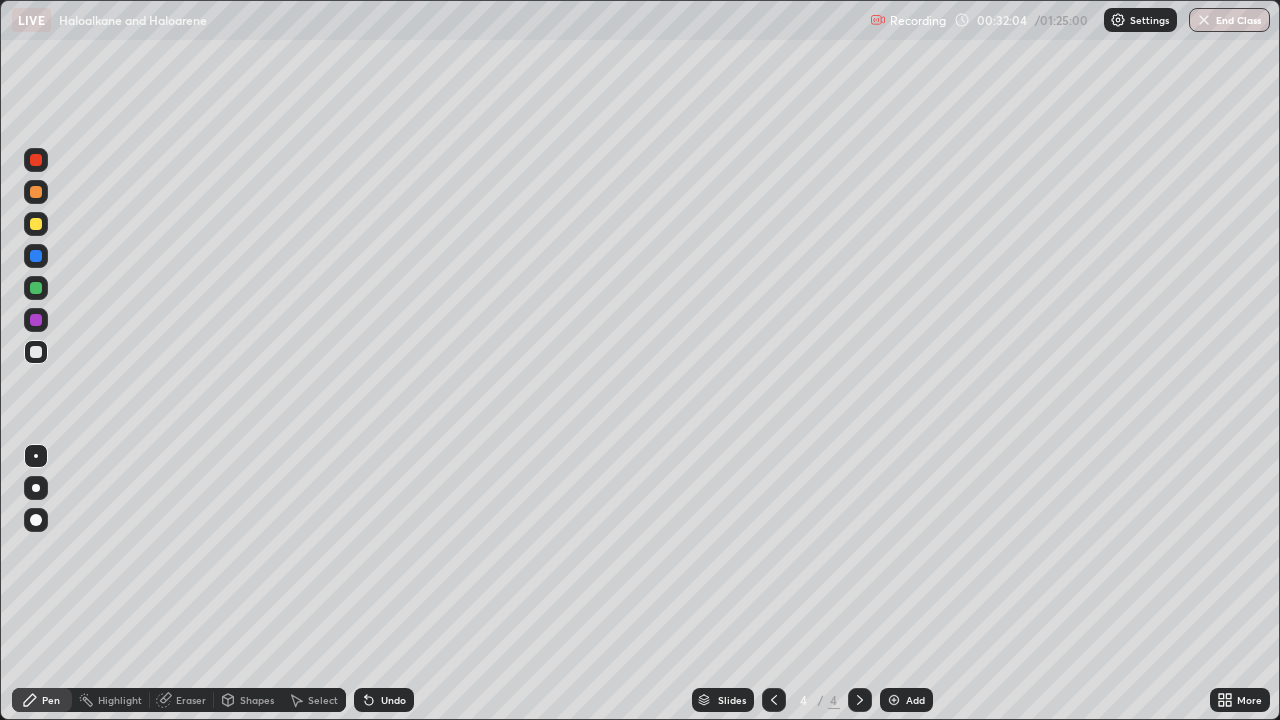 click on "Add" at bounding box center (915, 700) 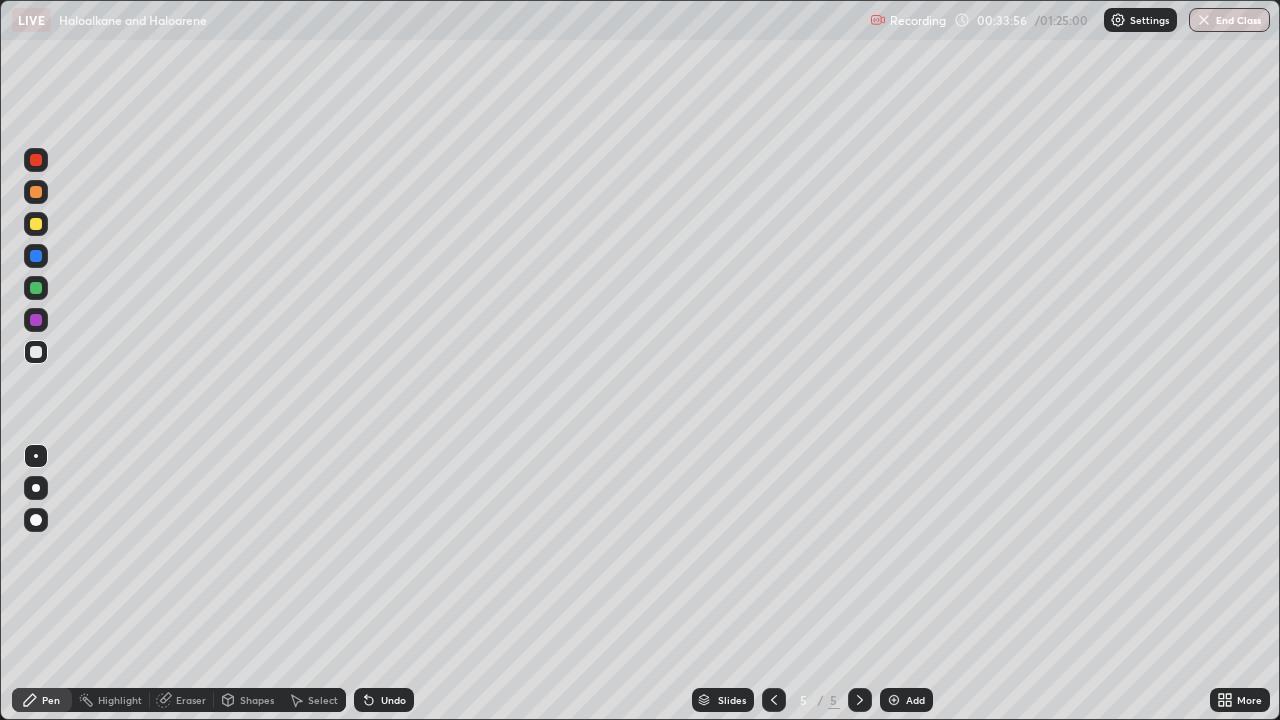 click 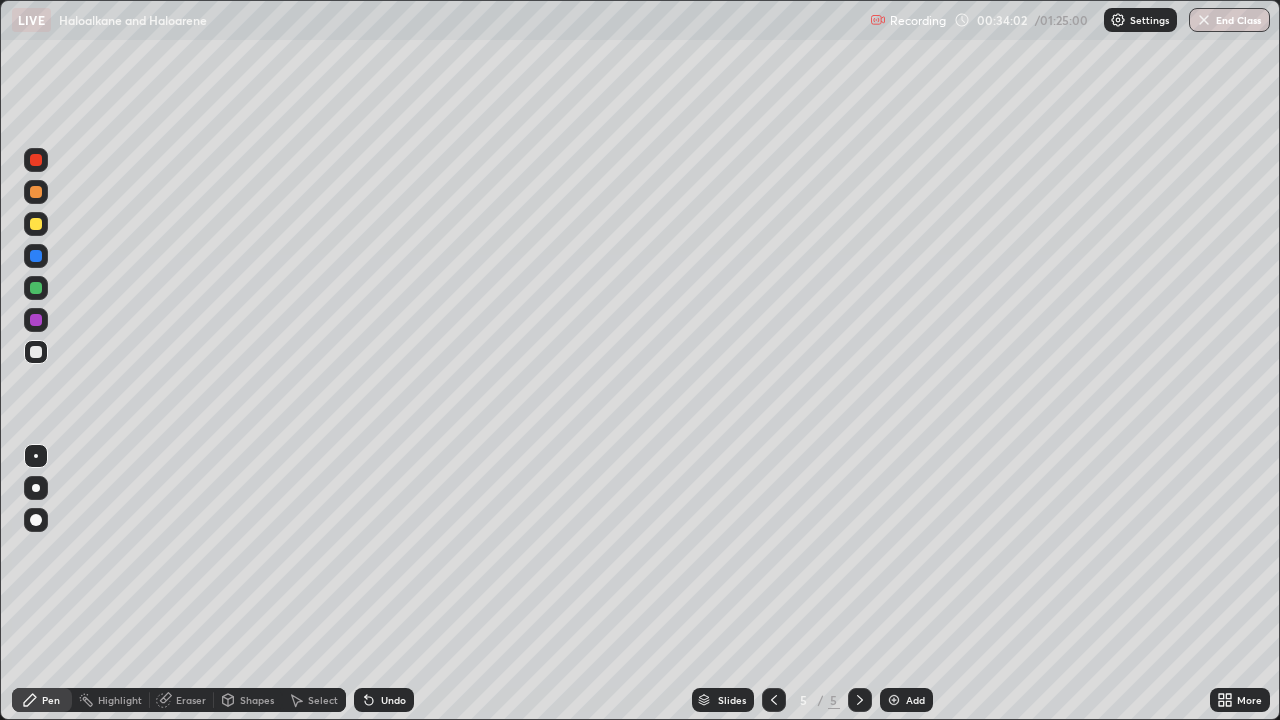 click on "Undo" at bounding box center (384, 700) 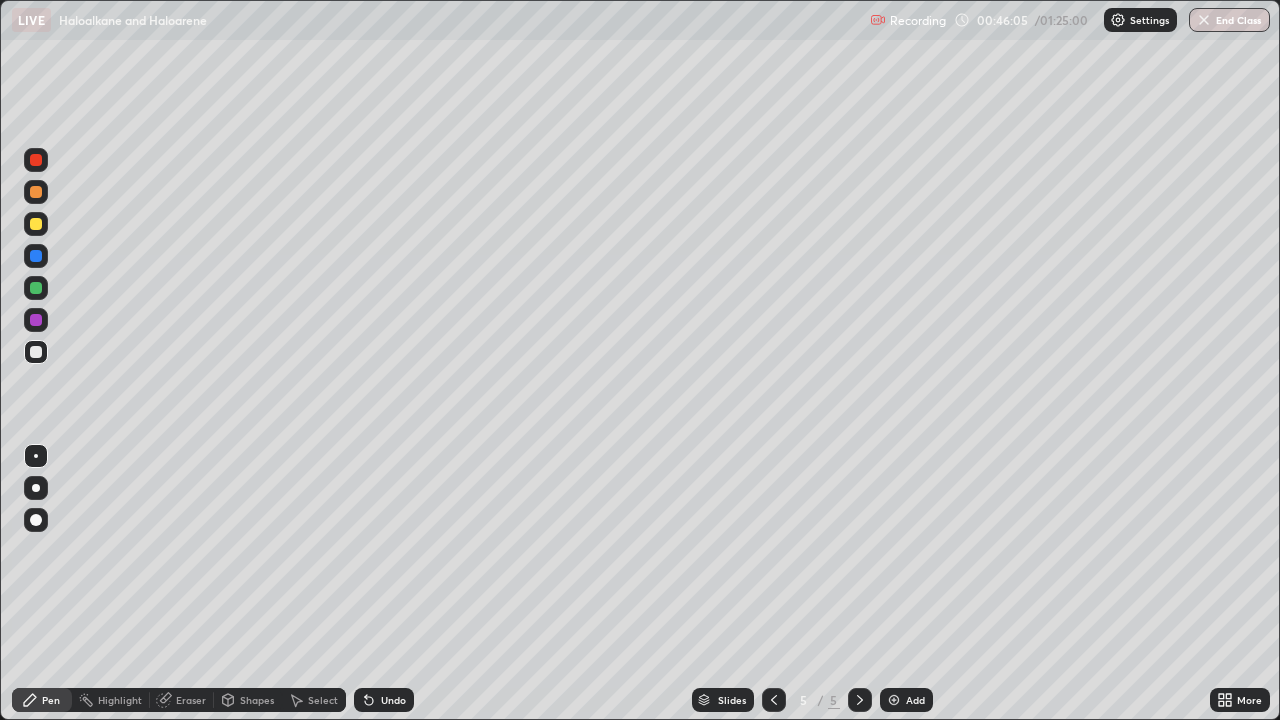 click on "Add" at bounding box center [915, 700] 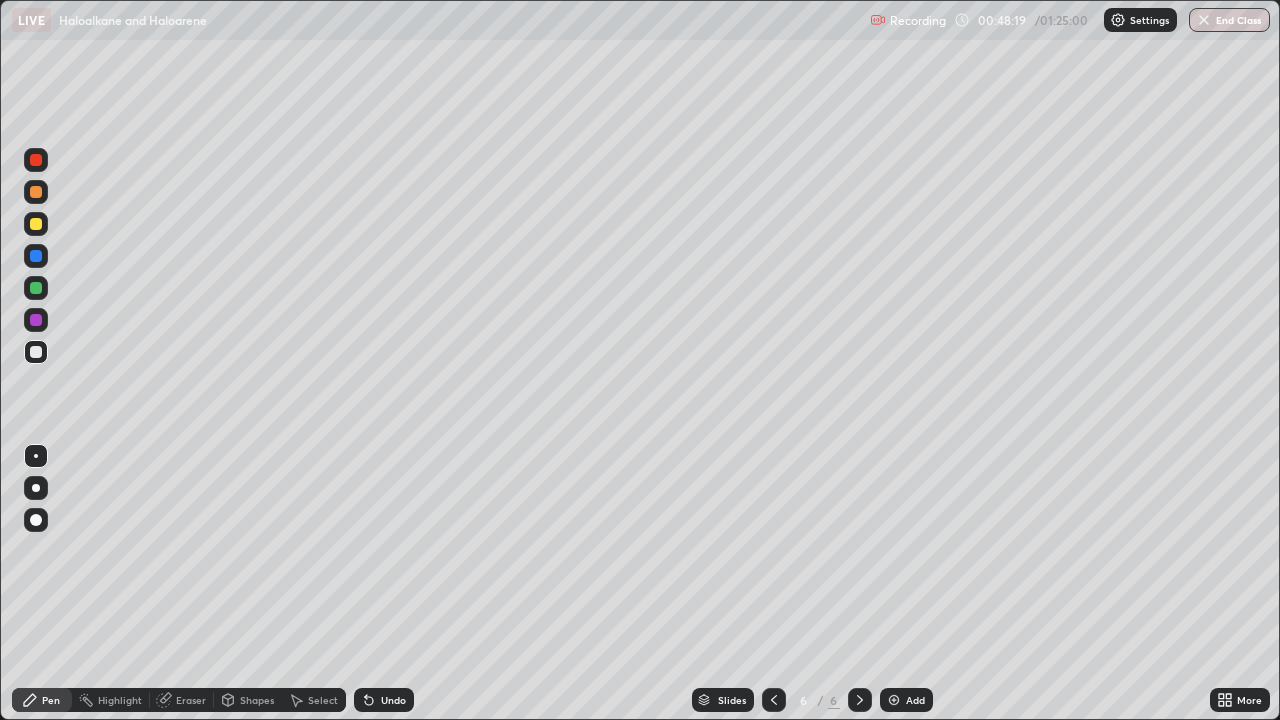 click at bounding box center (894, 700) 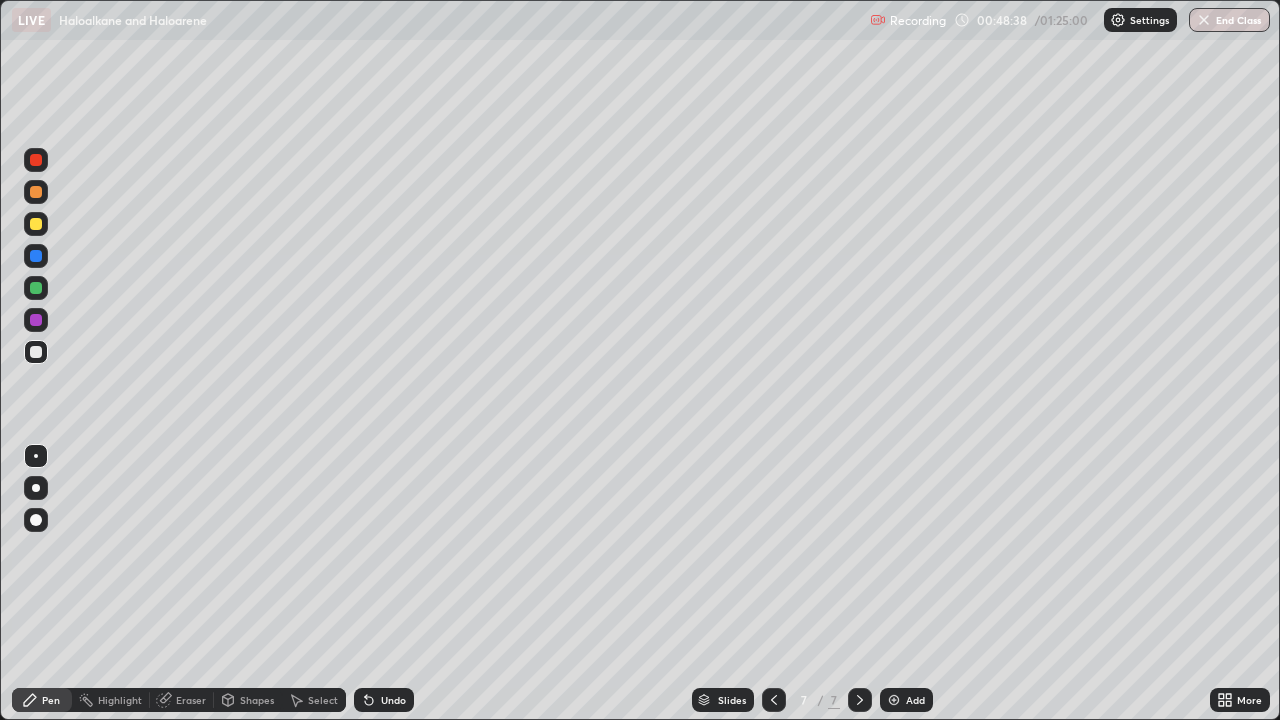 click on "Undo" at bounding box center (384, 700) 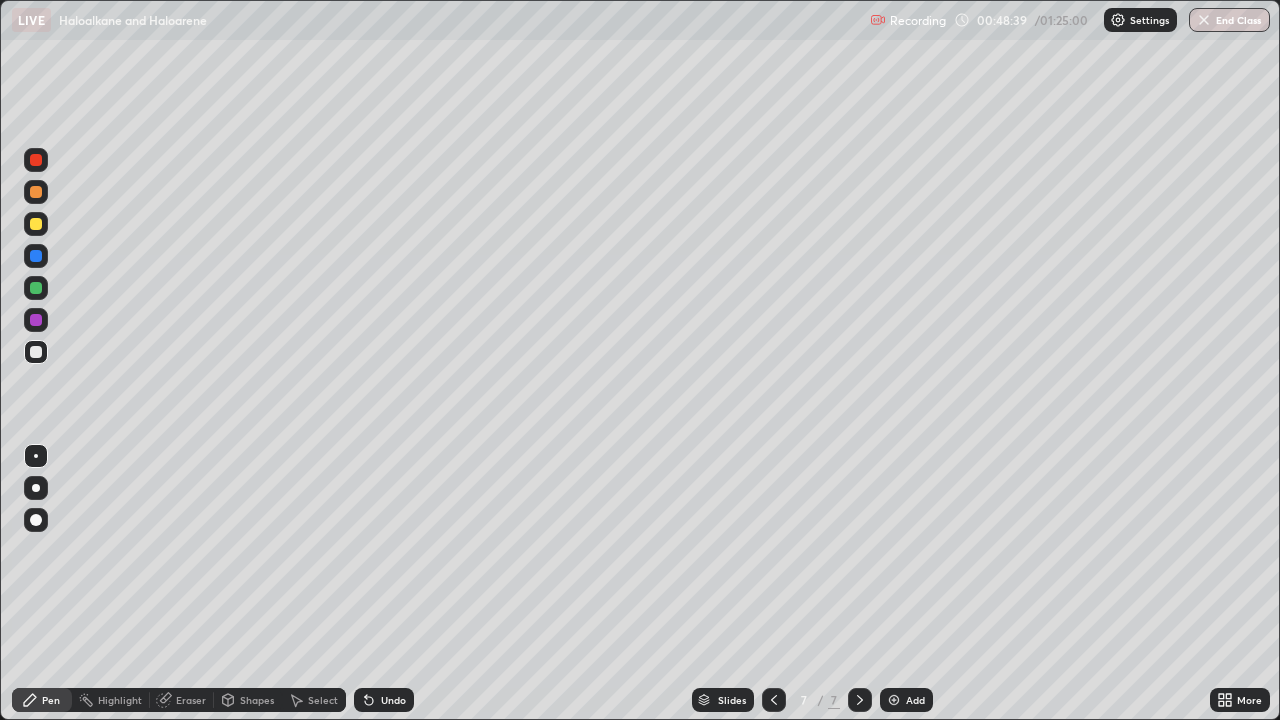 click on "Undo" at bounding box center (393, 700) 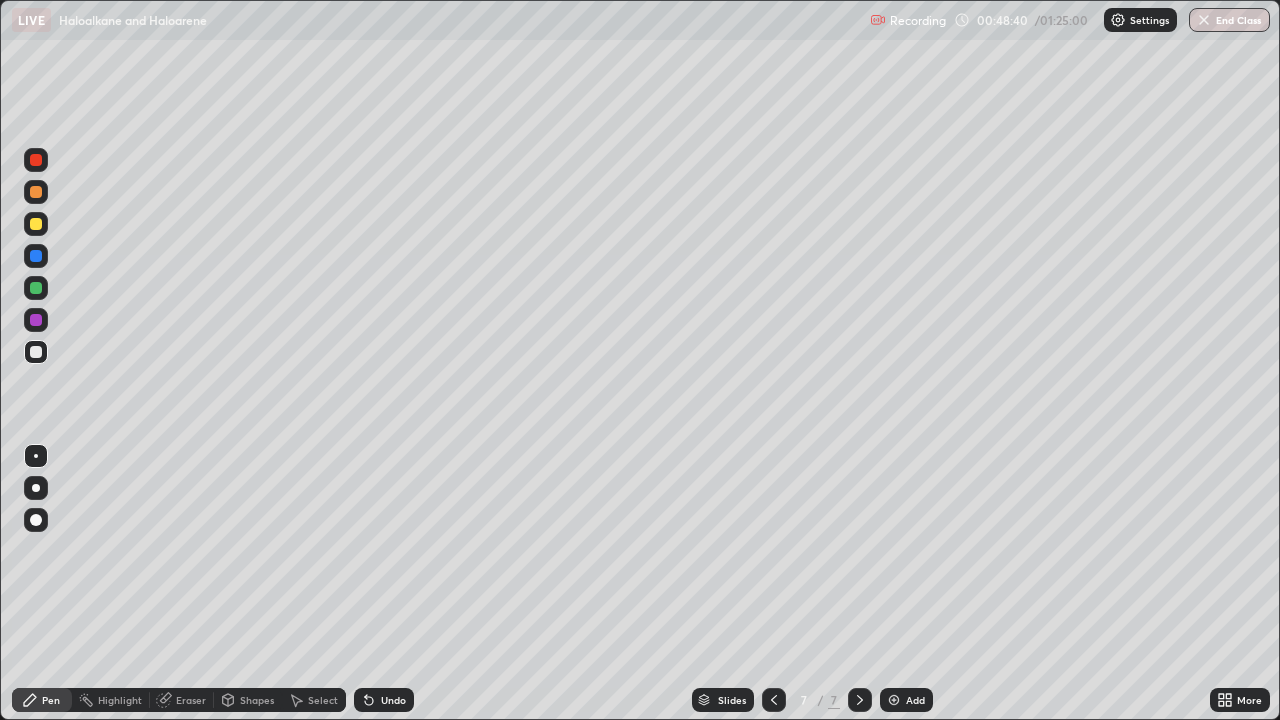 click on "Undo" at bounding box center [393, 700] 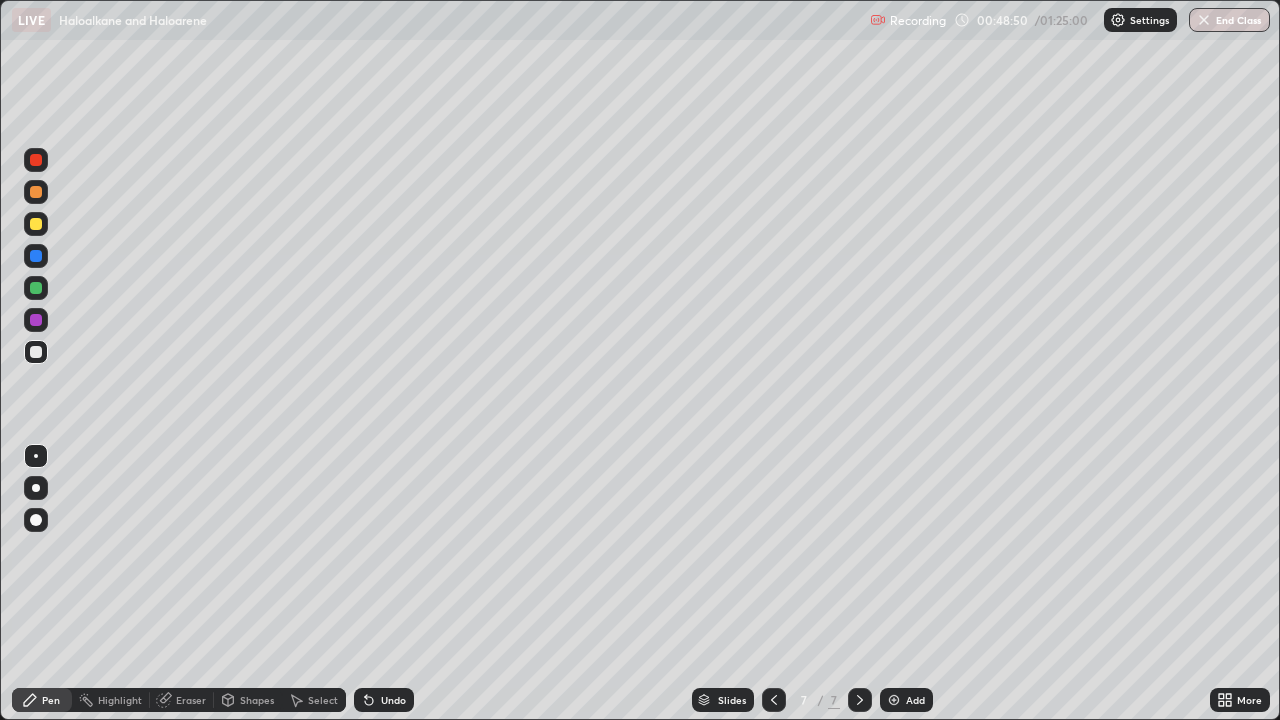 click 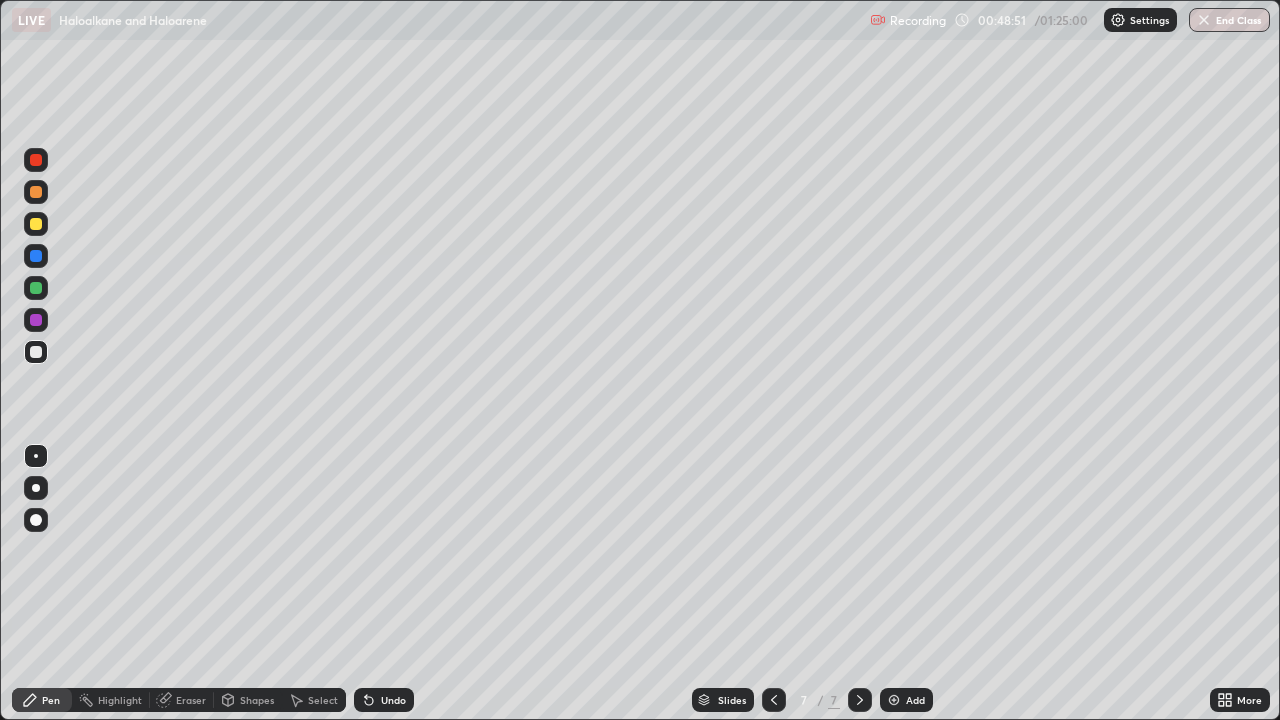 click on "Undo" at bounding box center [384, 700] 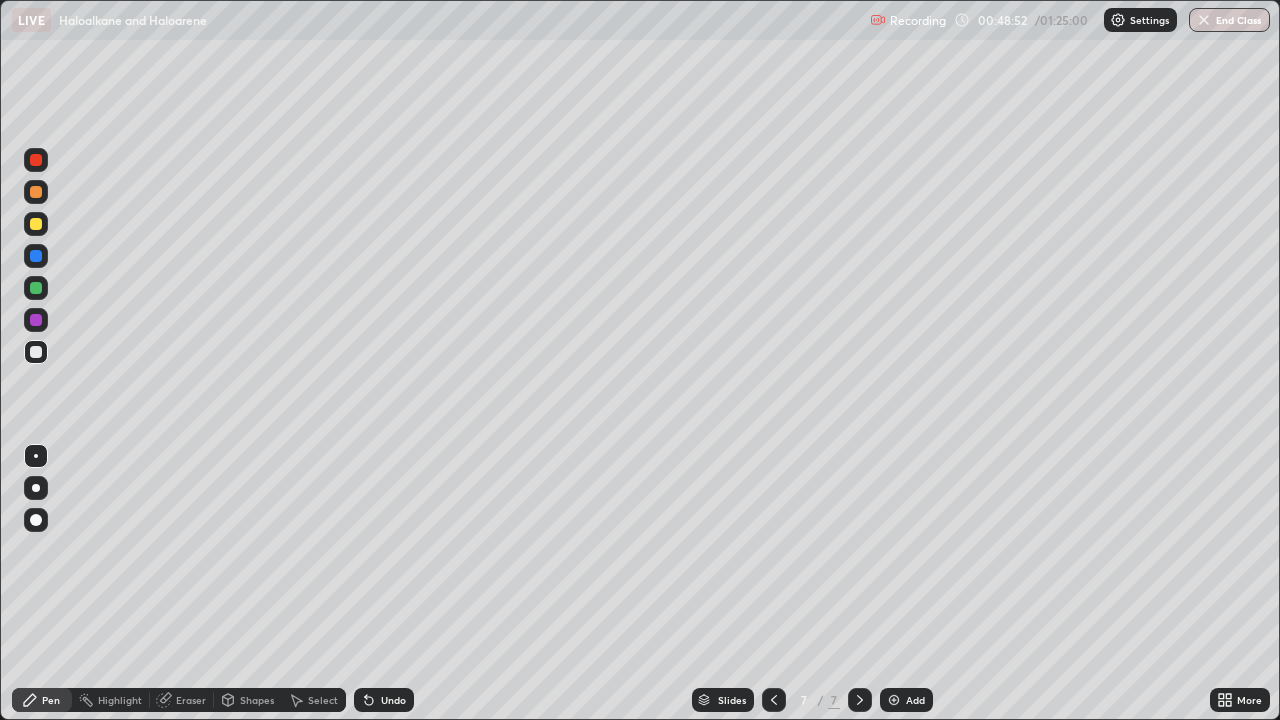 click on "Undo" at bounding box center (384, 700) 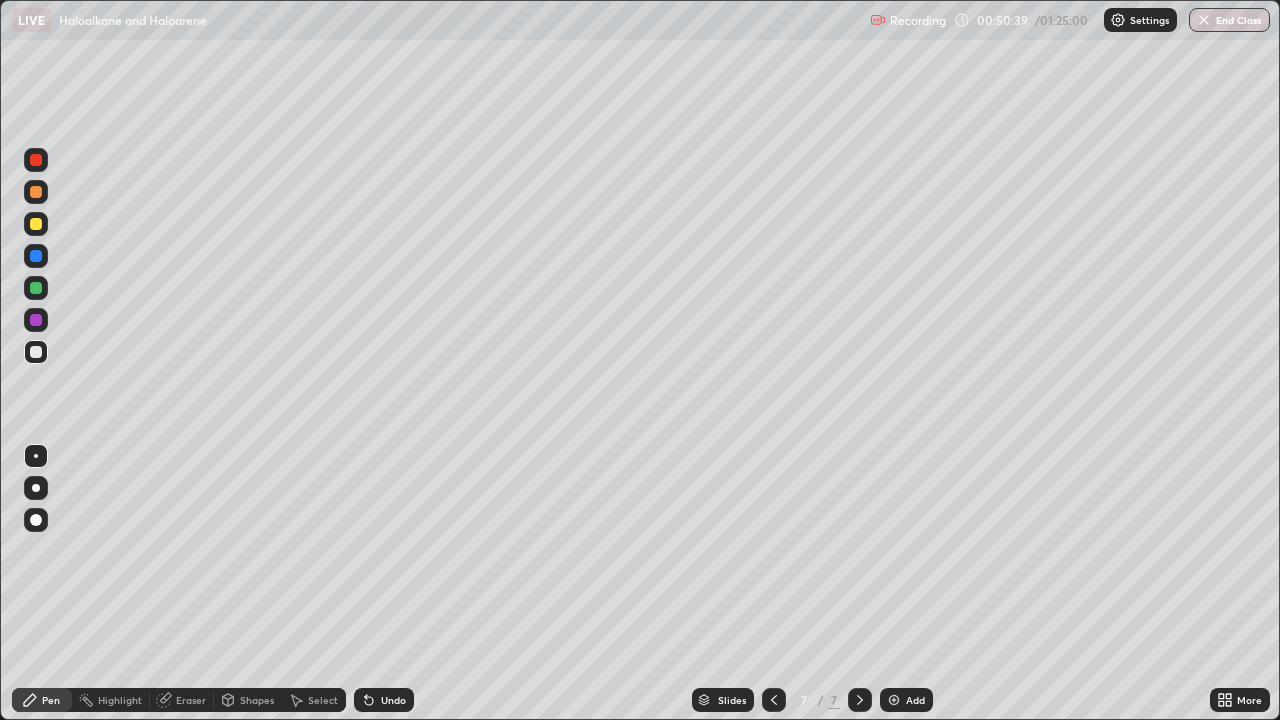 click on "Add" at bounding box center (906, 700) 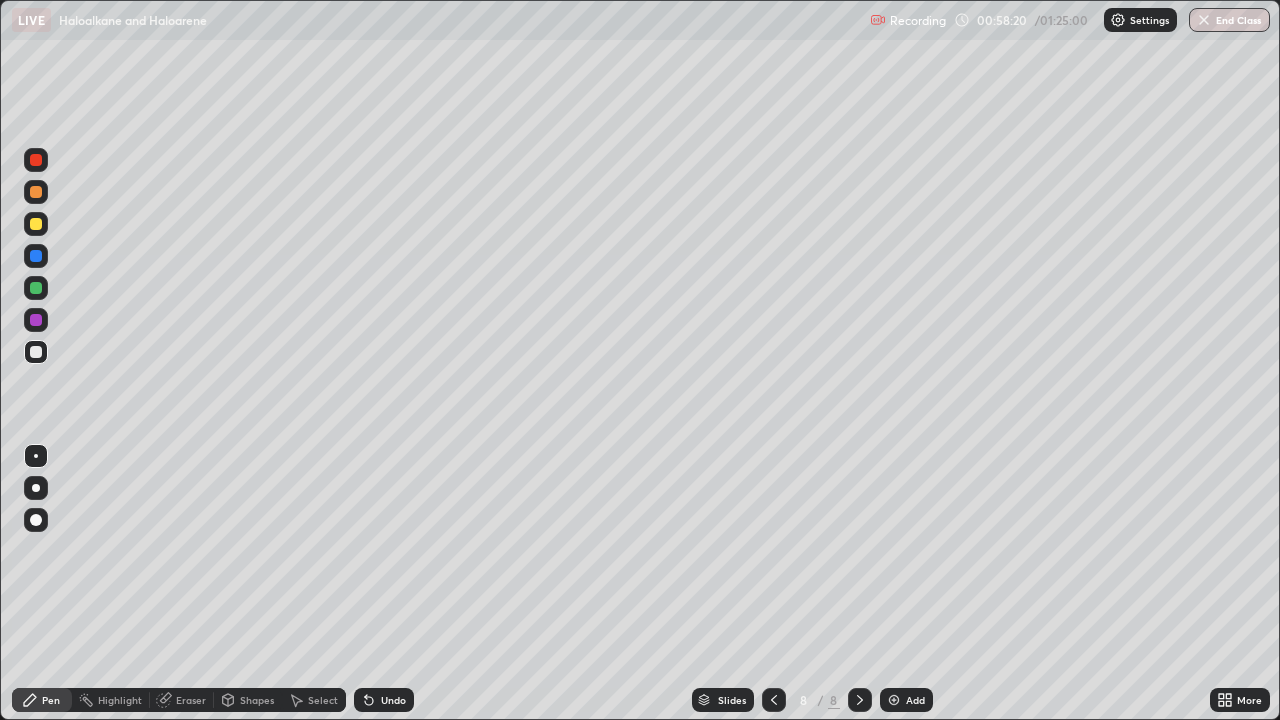 click on "Add" at bounding box center (906, 700) 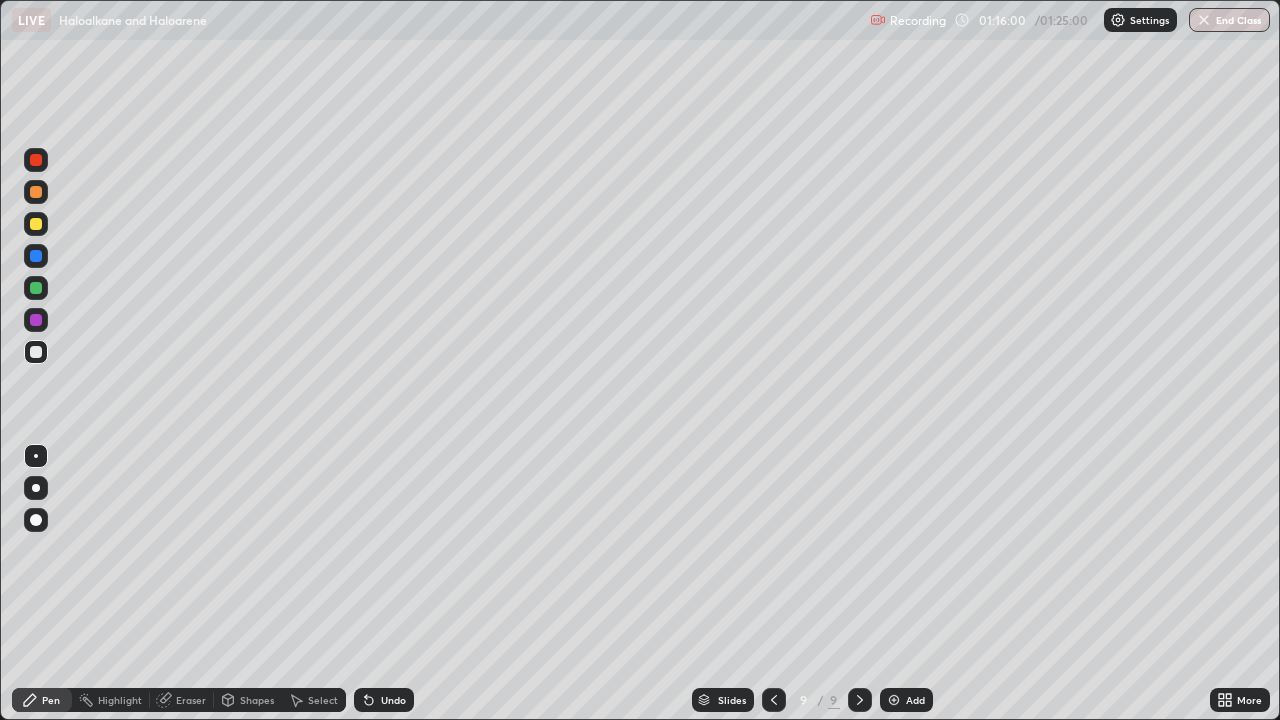 click 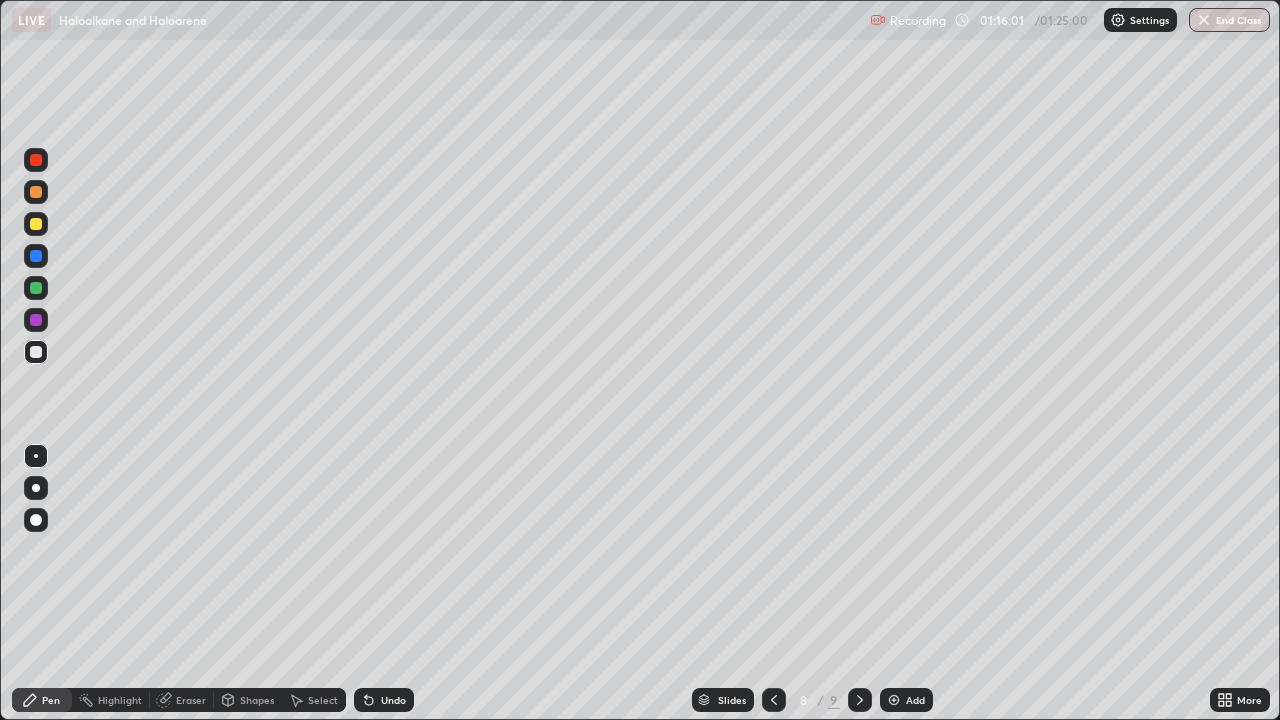 click 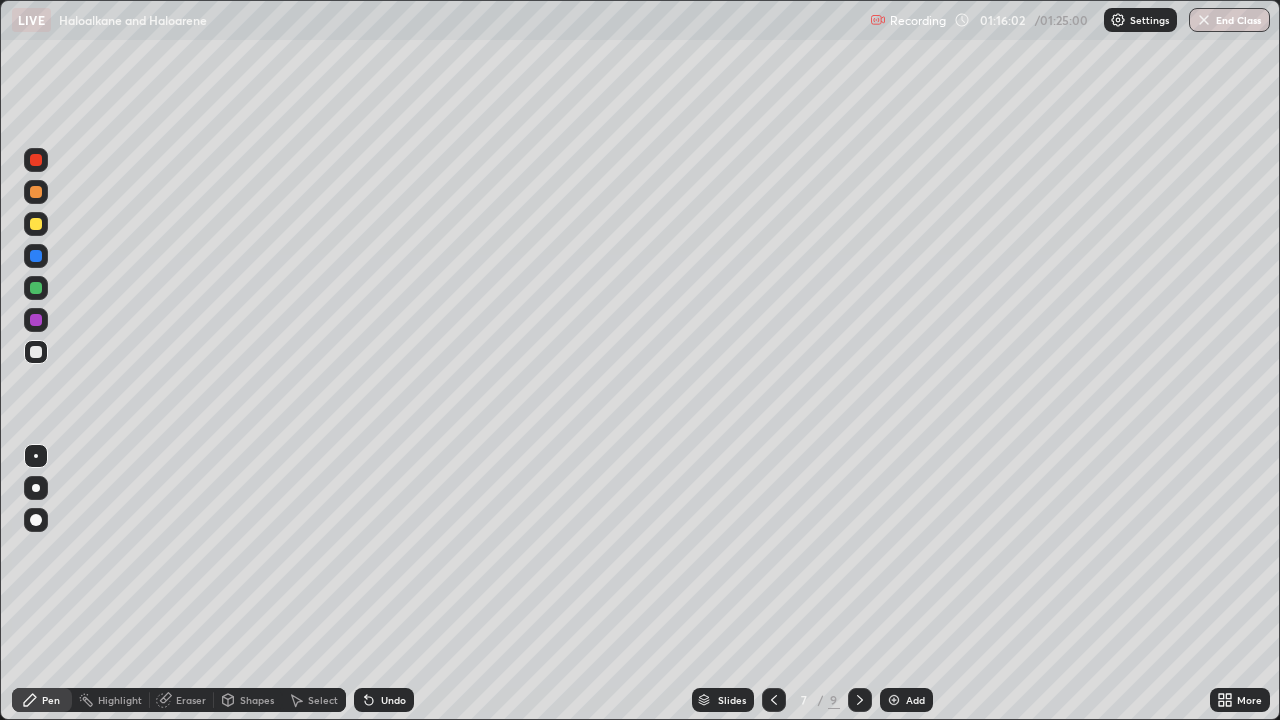click at bounding box center (774, 700) 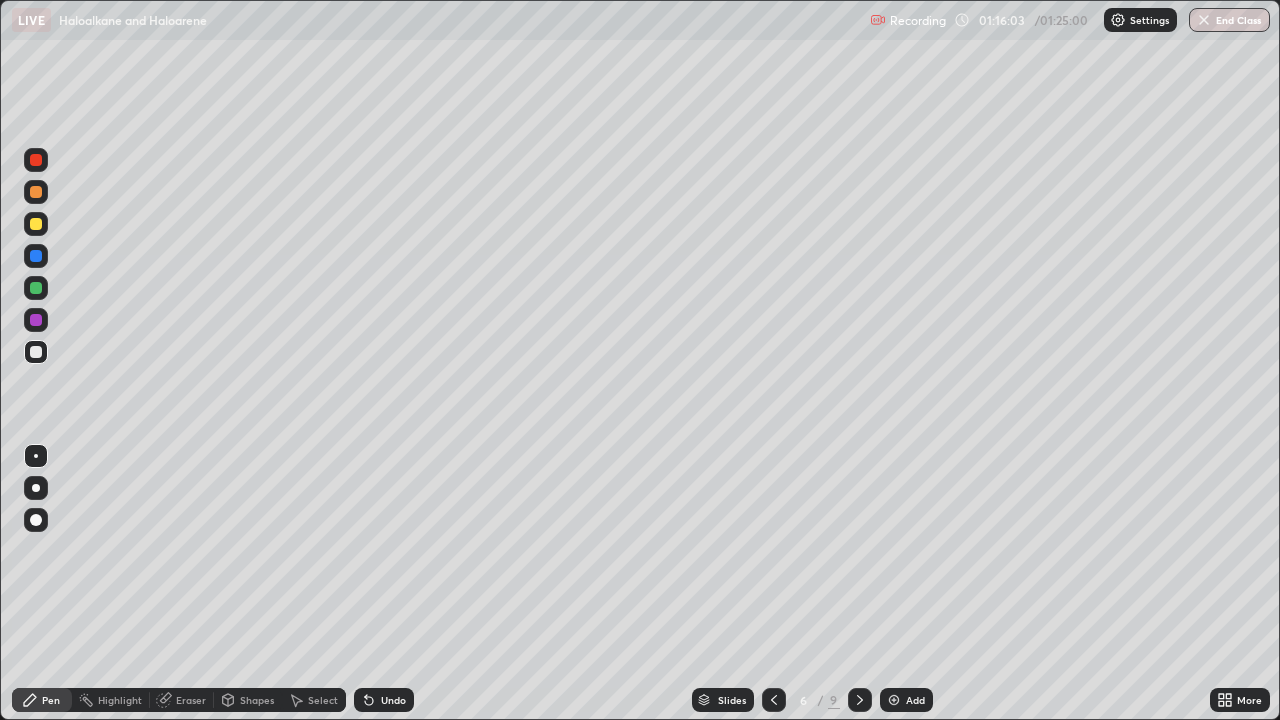 click at bounding box center [774, 700] 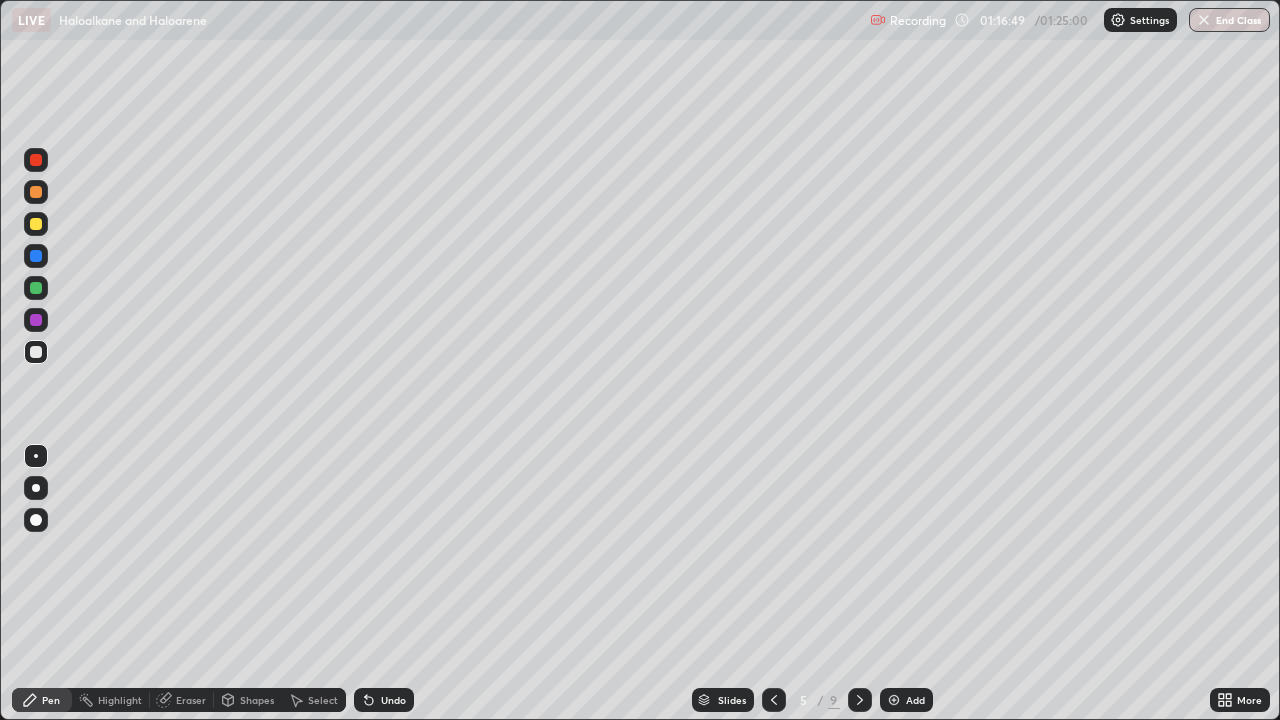 click on "End Class" at bounding box center [1229, 20] 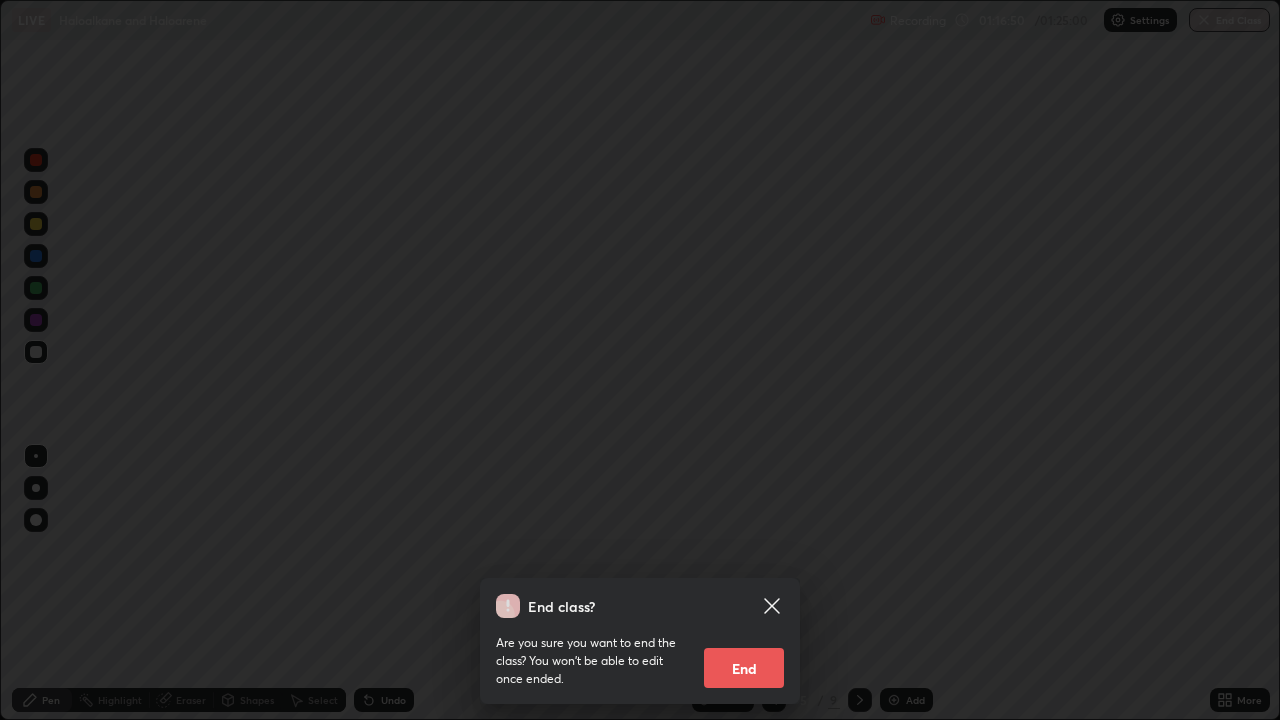 click on "End" at bounding box center [744, 668] 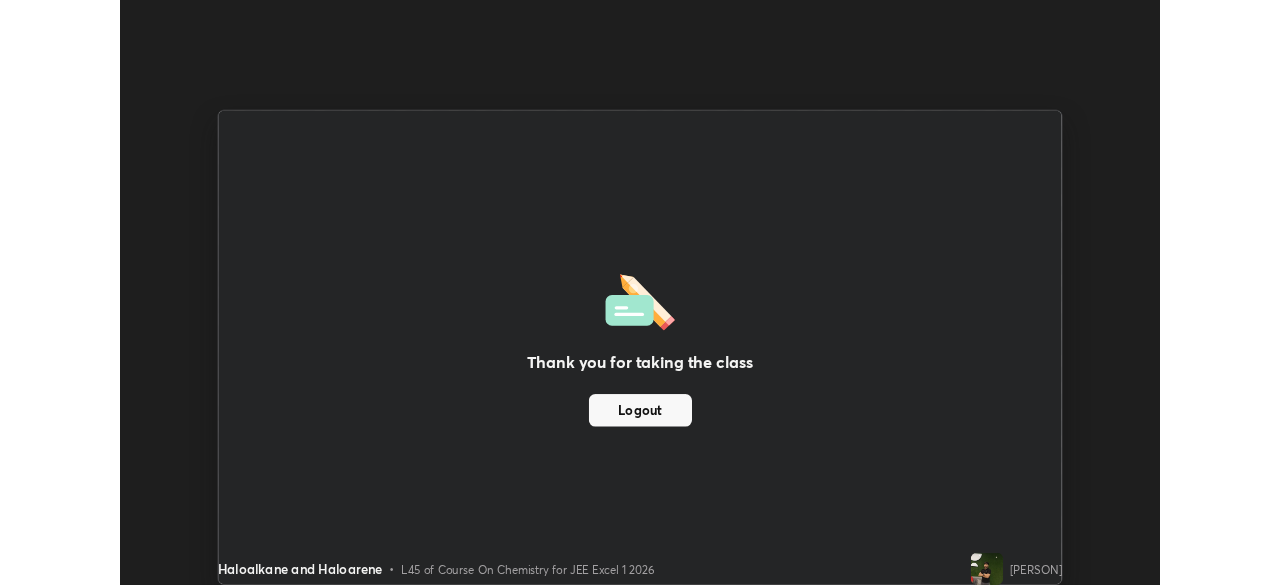 scroll, scrollTop: 585, scrollLeft: 1280, axis: both 